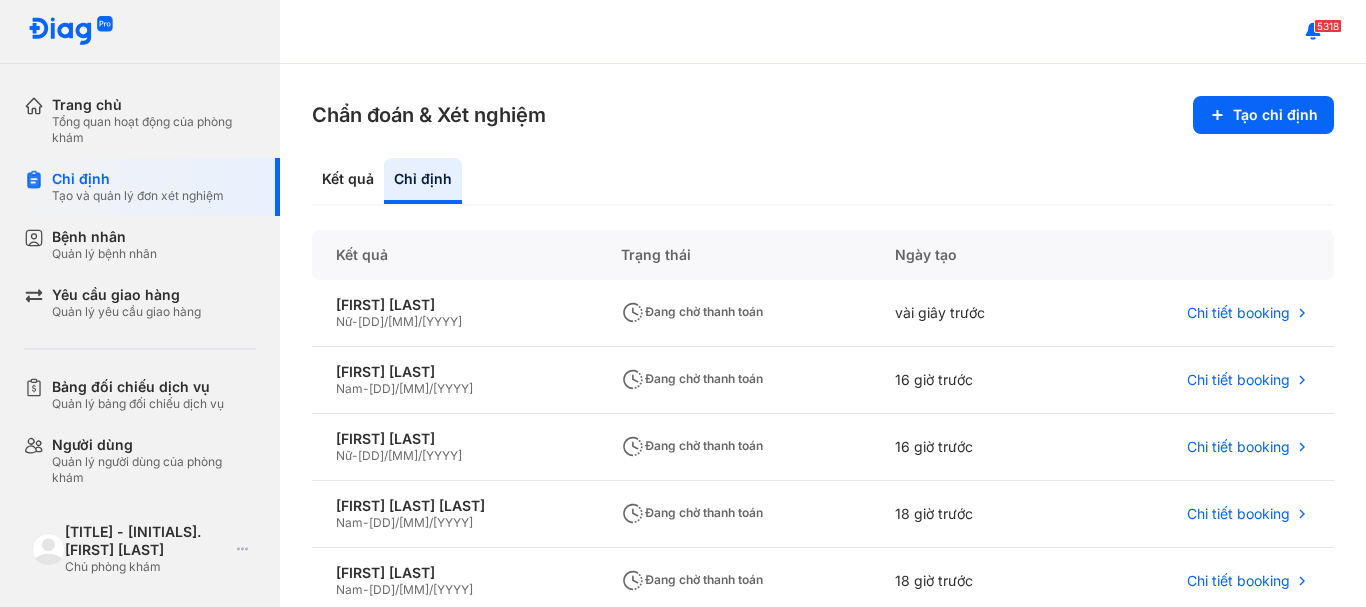 scroll, scrollTop: 0, scrollLeft: 0, axis: both 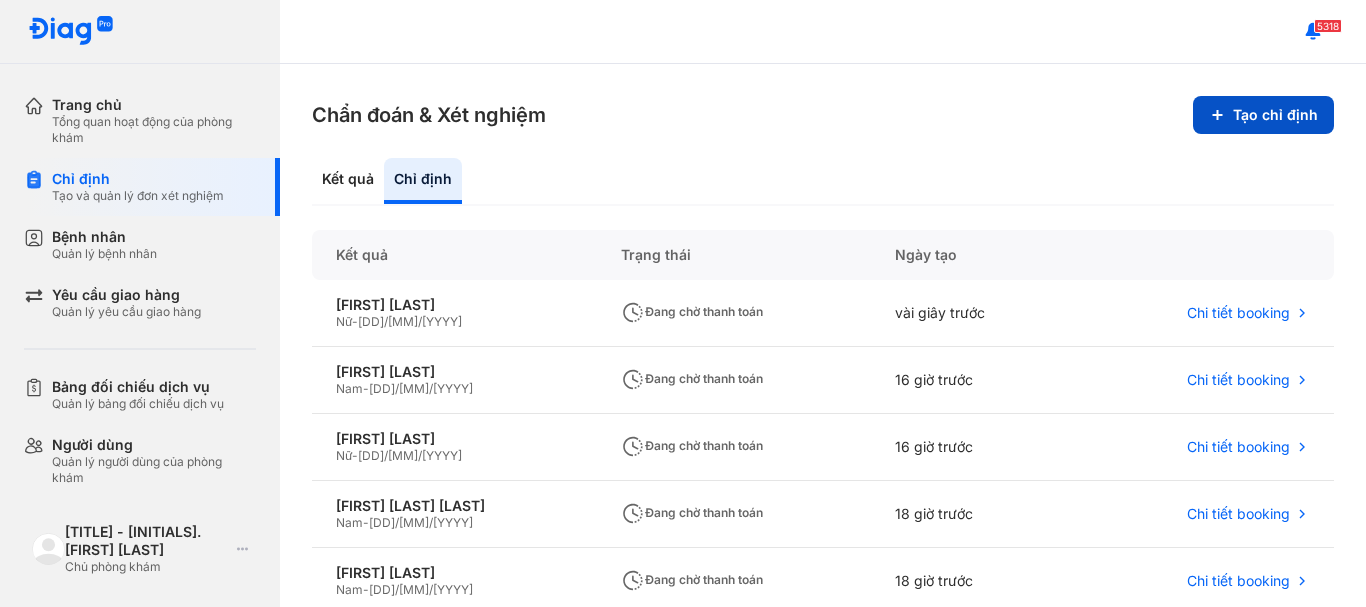 click on "Tạo chỉ định" at bounding box center [1263, 115] 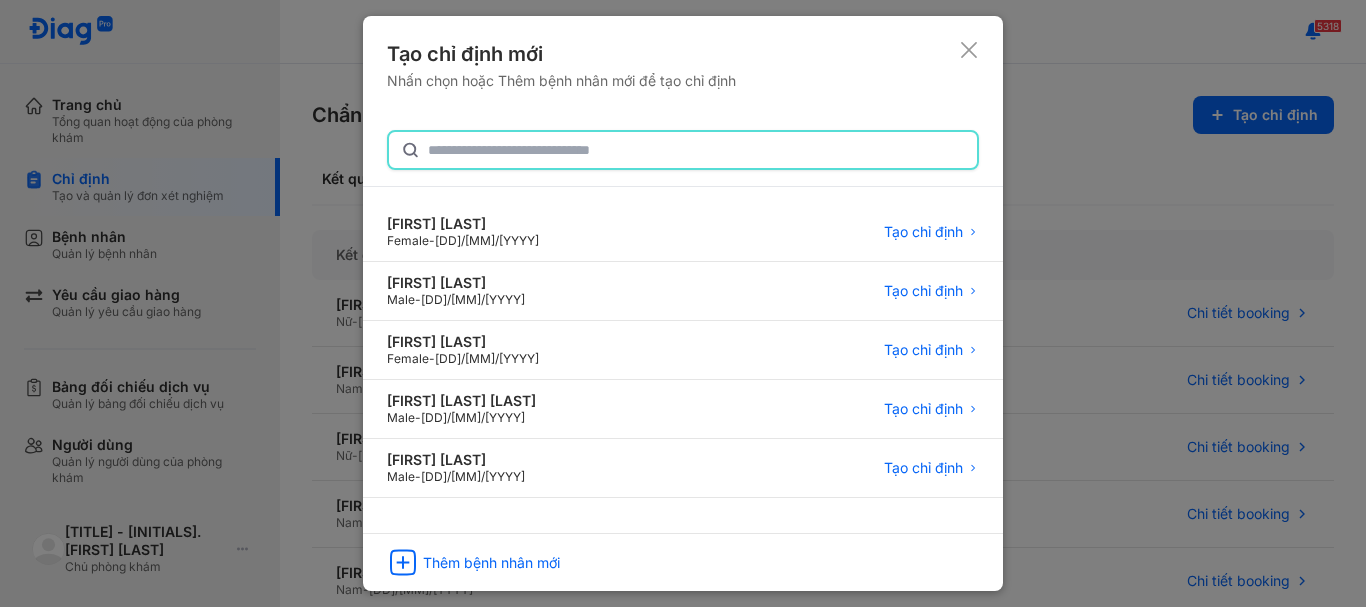 click 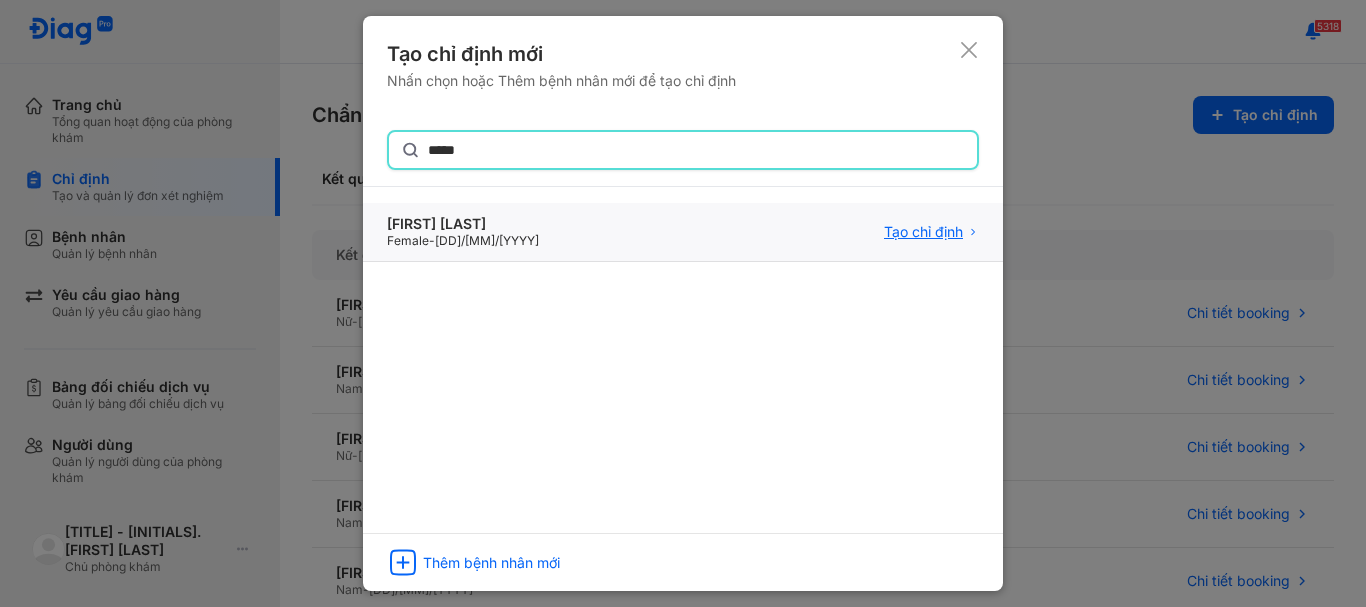 type on "*****" 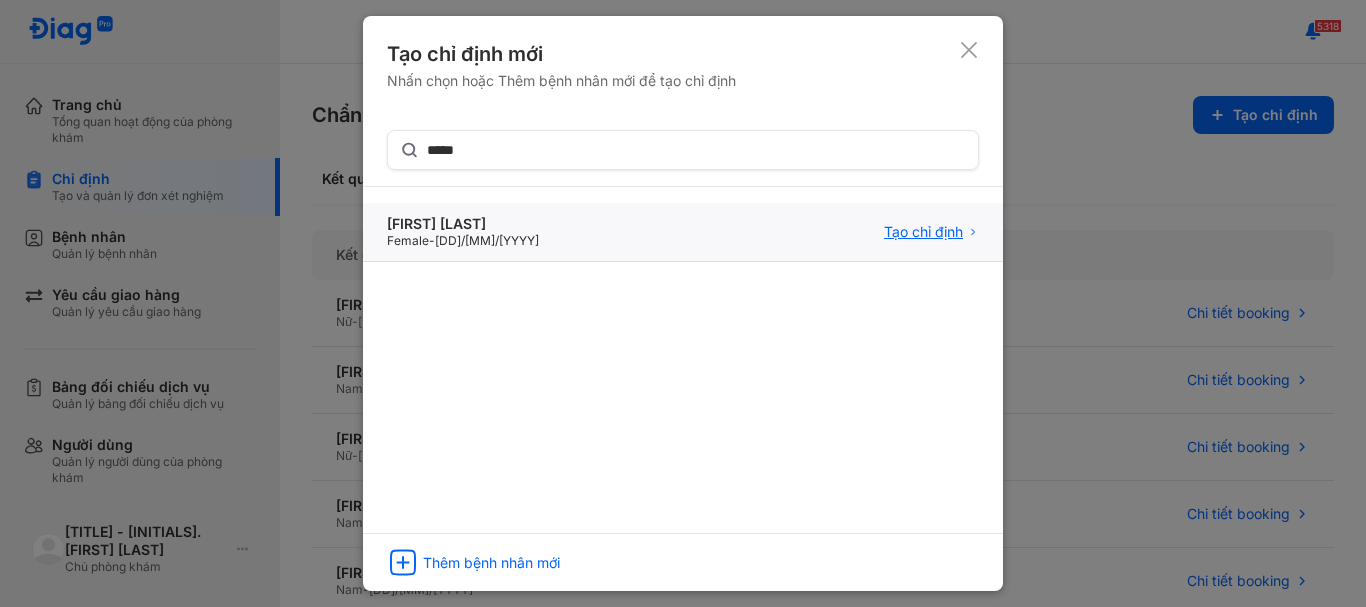 click on "Tạo chỉ định" at bounding box center [923, 232] 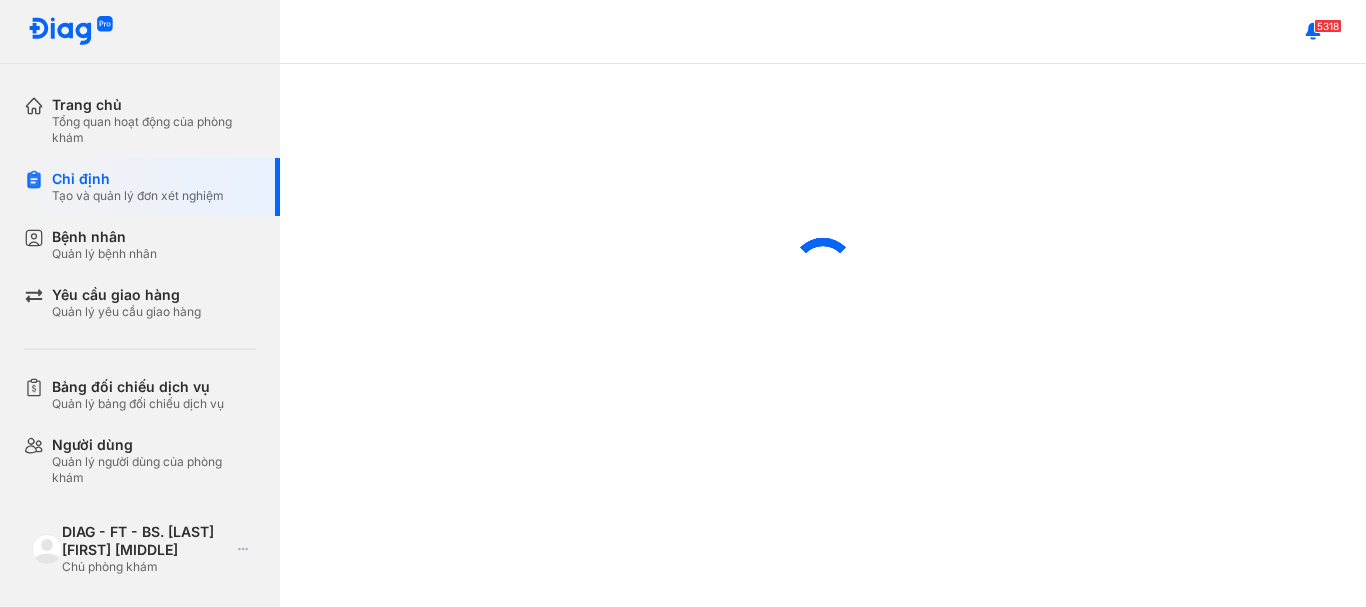 scroll, scrollTop: 0, scrollLeft: 0, axis: both 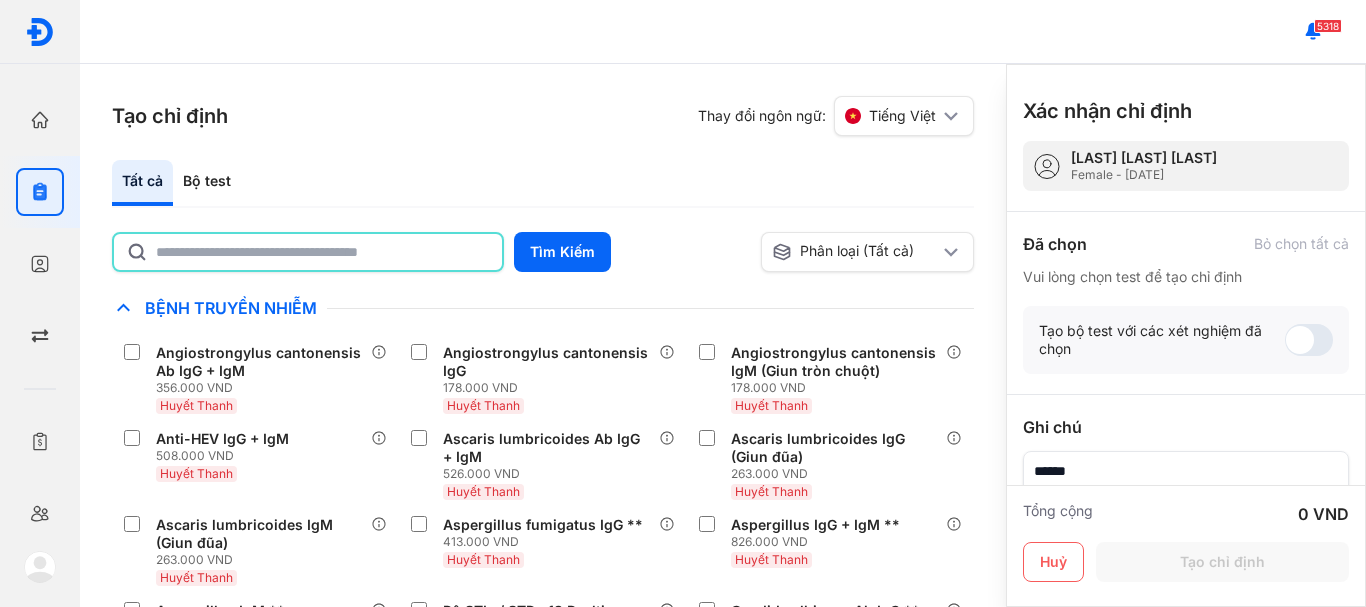 click 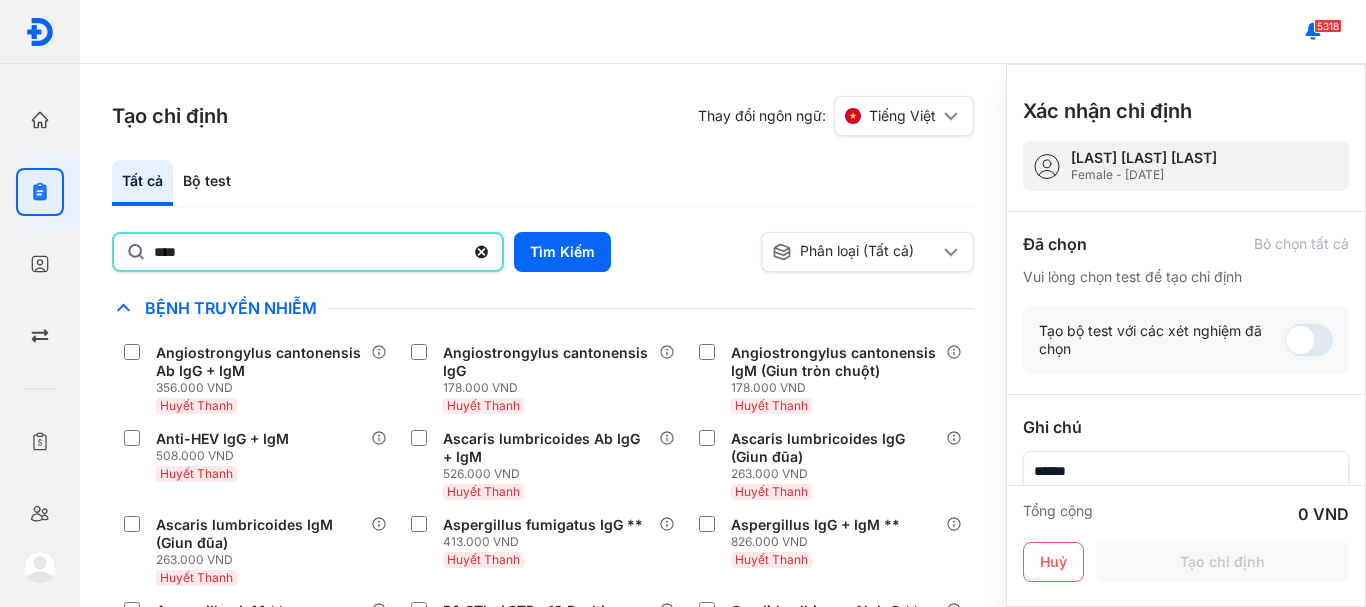 type on "**********" 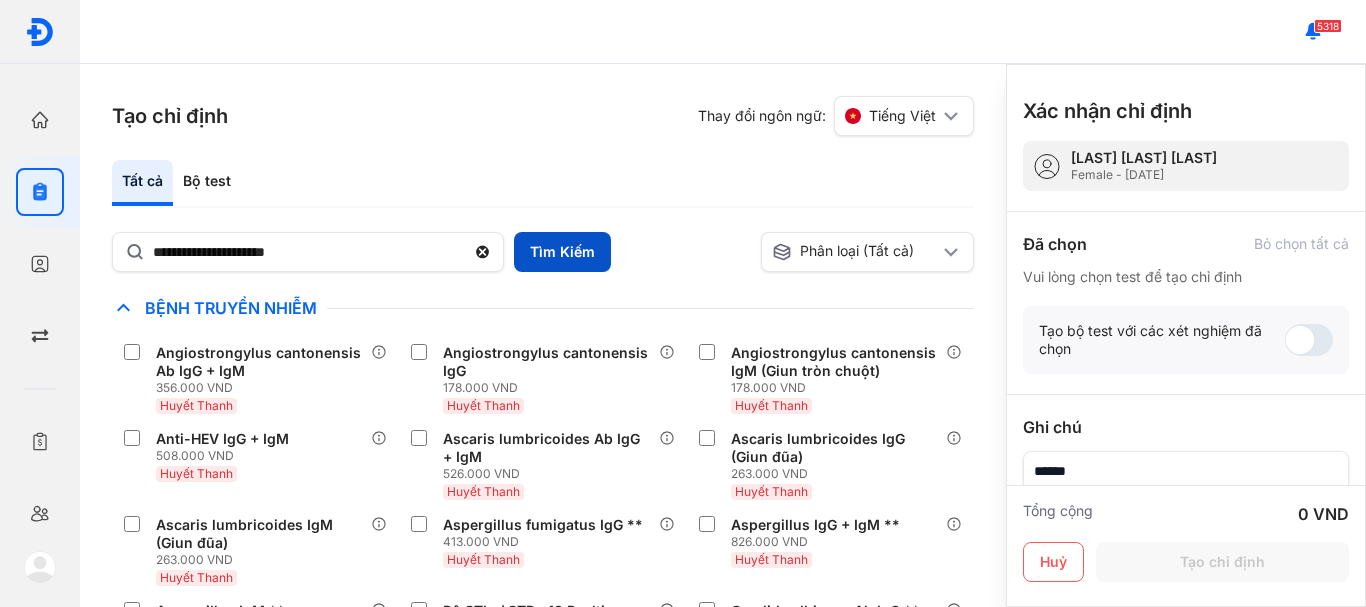 click on "Tìm Kiếm" at bounding box center (562, 252) 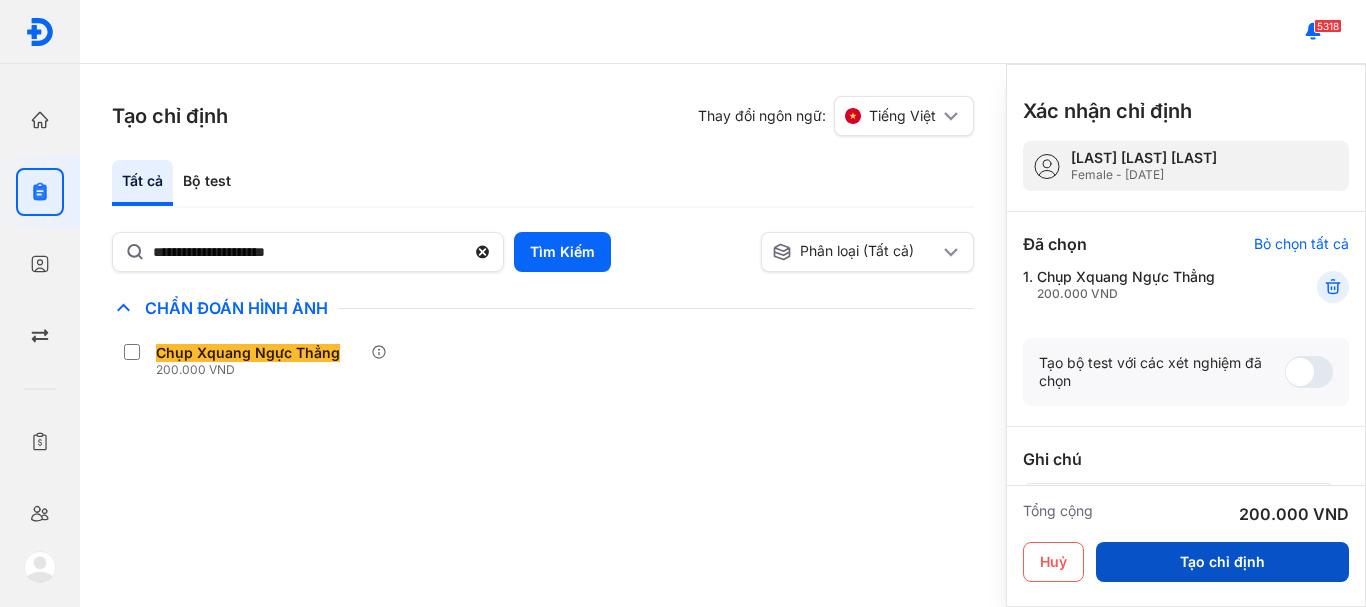 click on "Tạo chỉ định" at bounding box center [1222, 562] 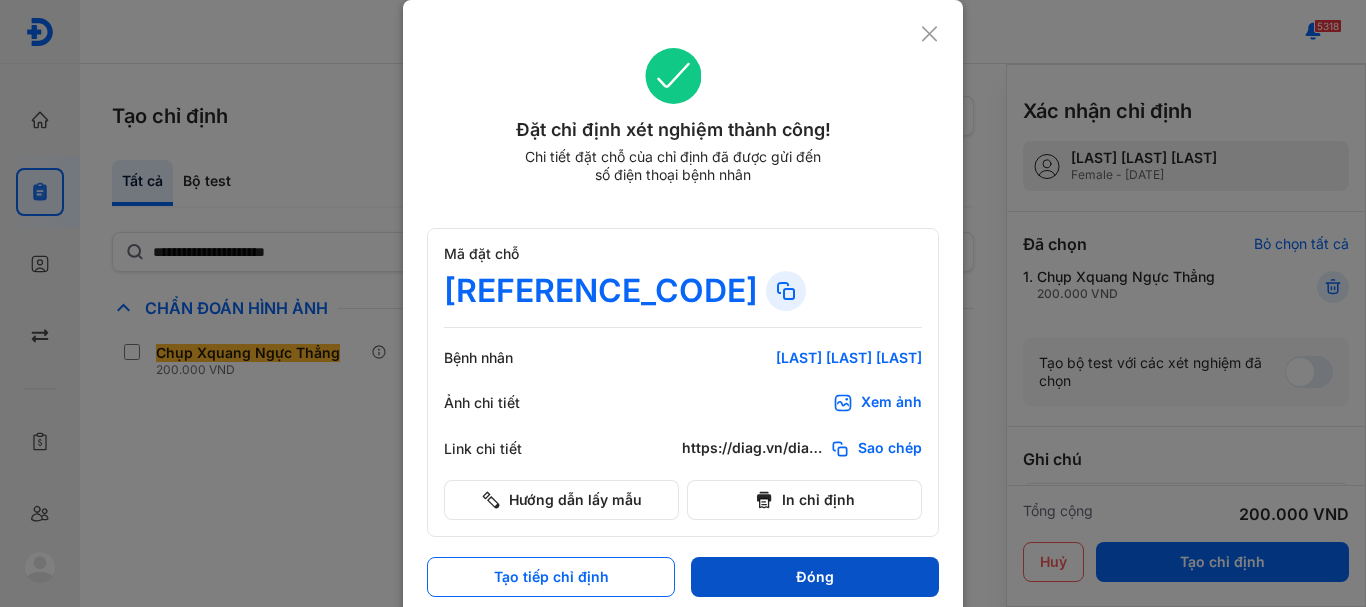 click on "Đóng" at bounding box center [815, 577] 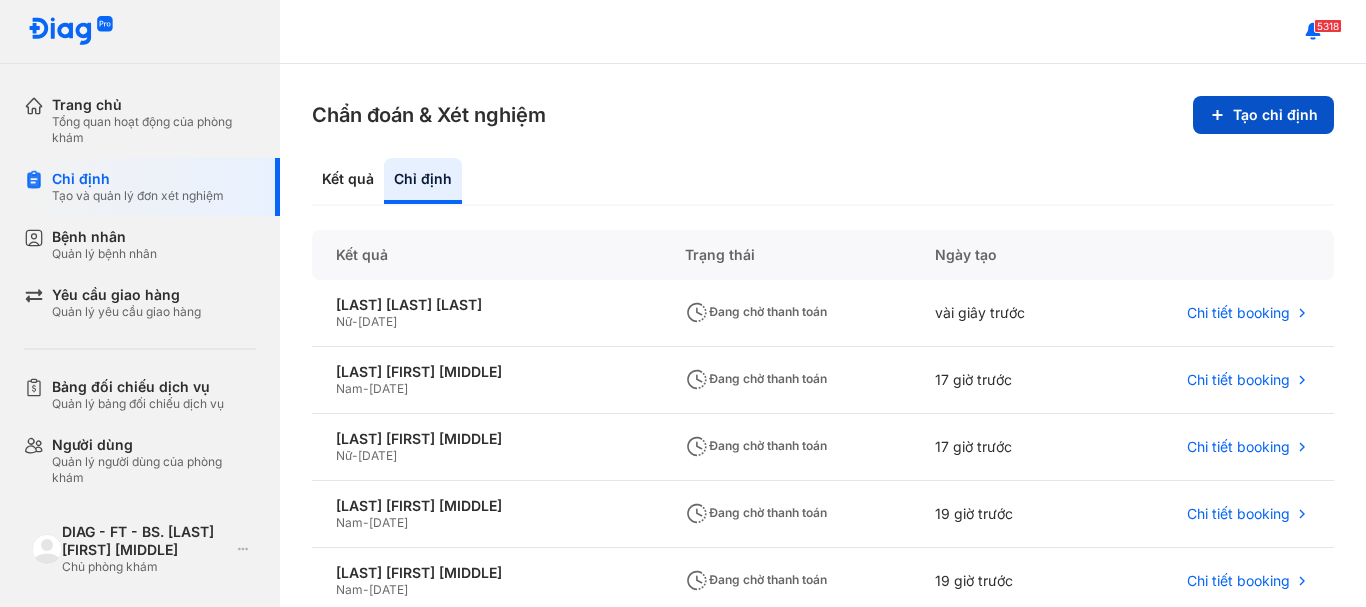 click on "Tạo chỉ định" at bounding box center [1263, 115] 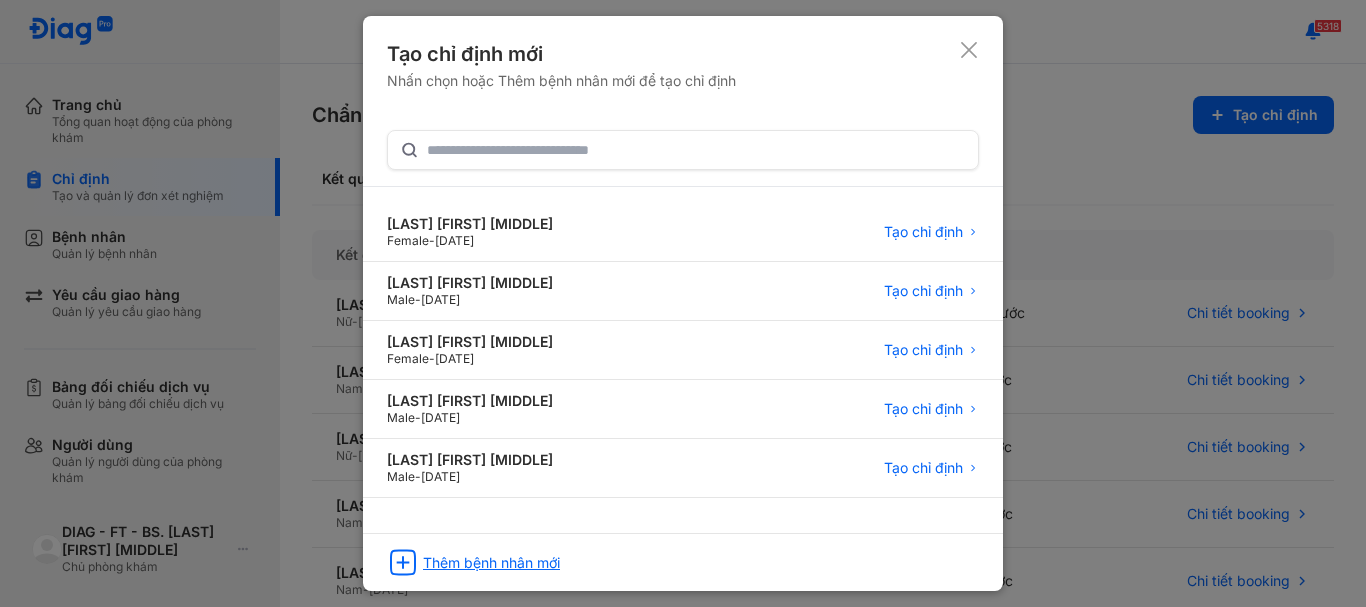 click on "Thêm bệnh nhân mới" at bounding box center [491, 563] 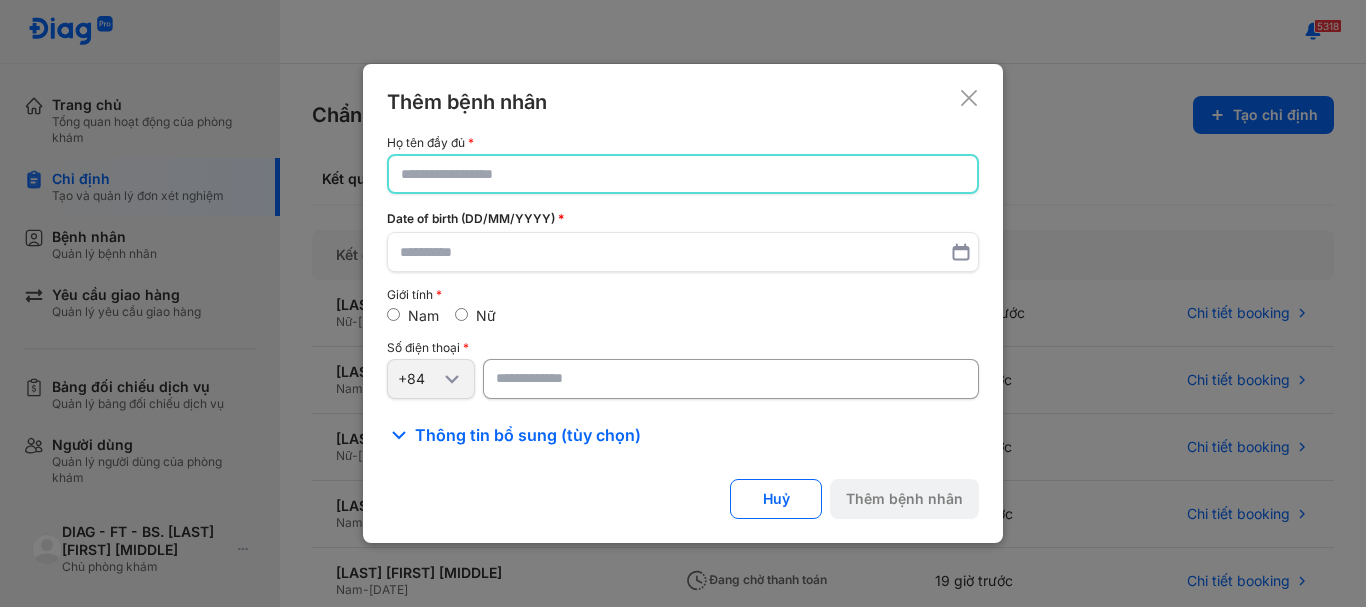 click 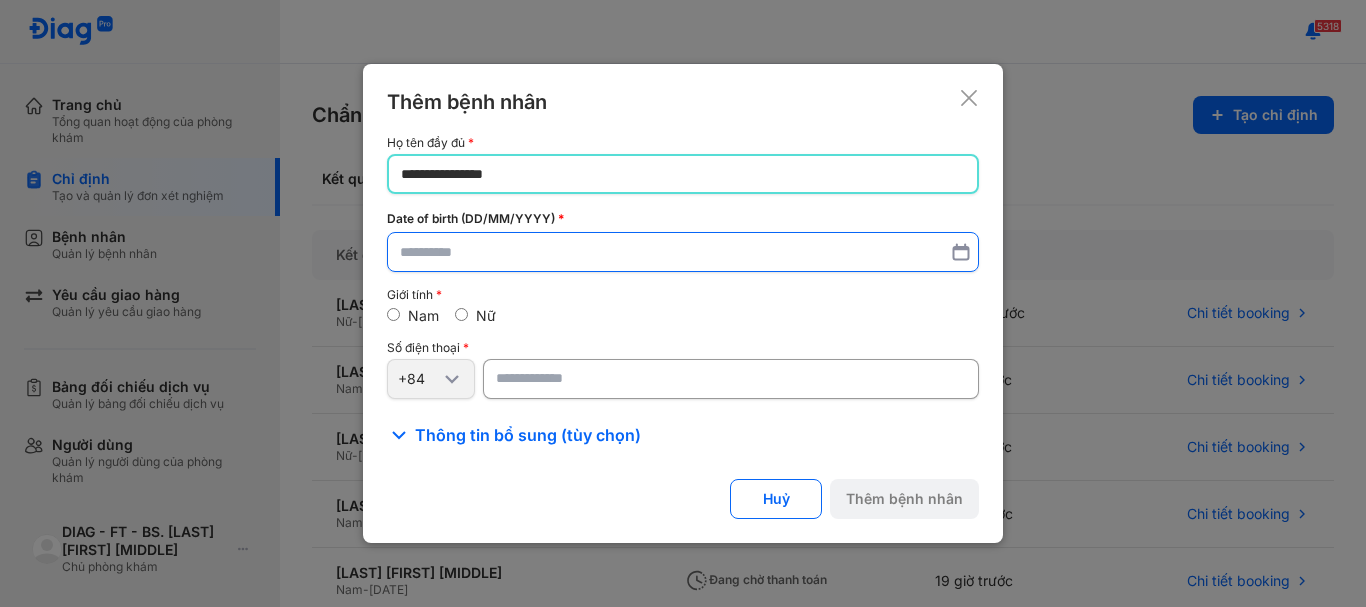 type on "**********" 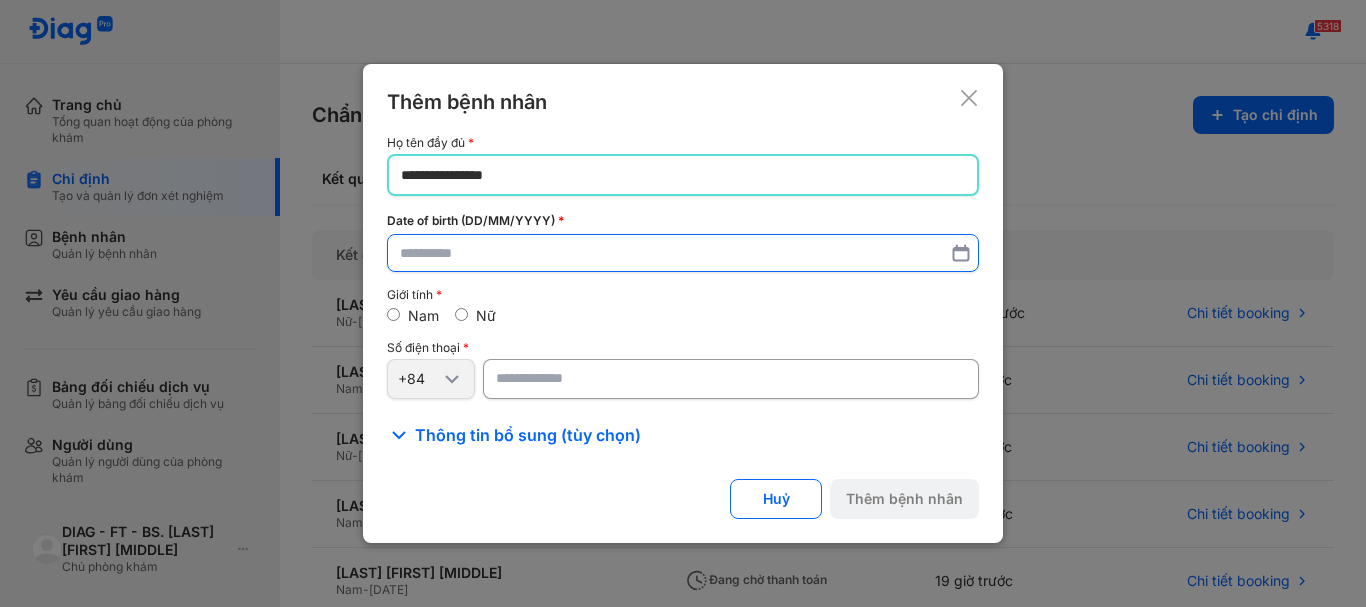 click at bounding box center [683, 253] 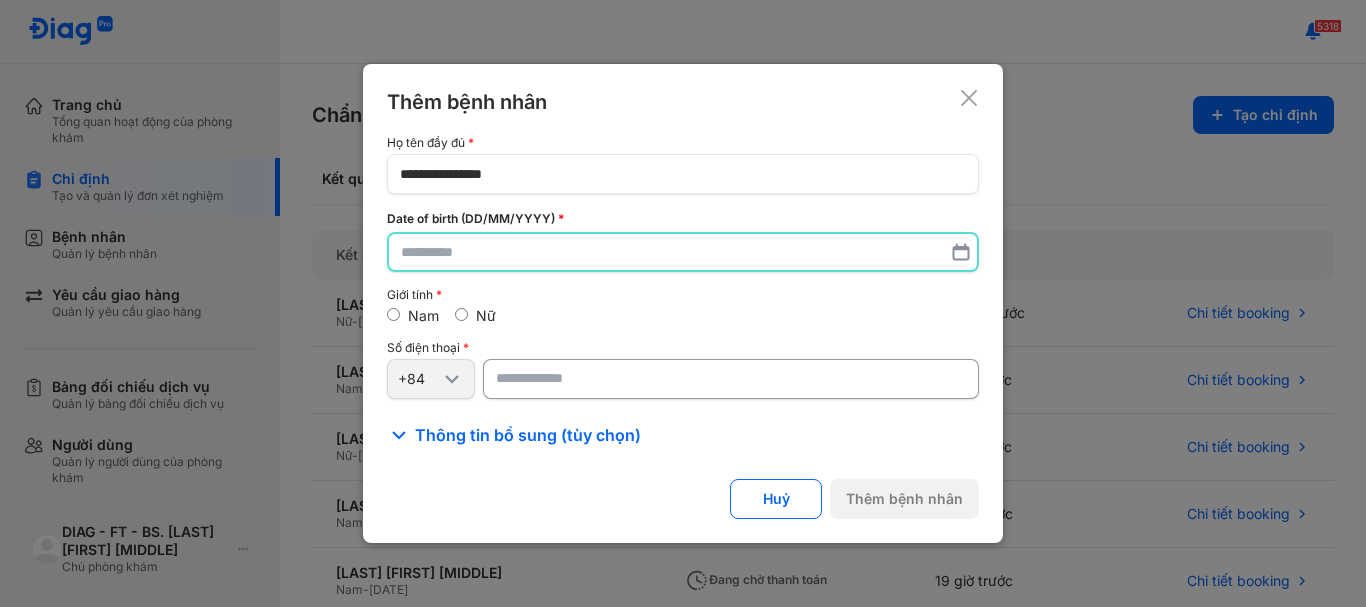 click at bounding box center [683, 252] 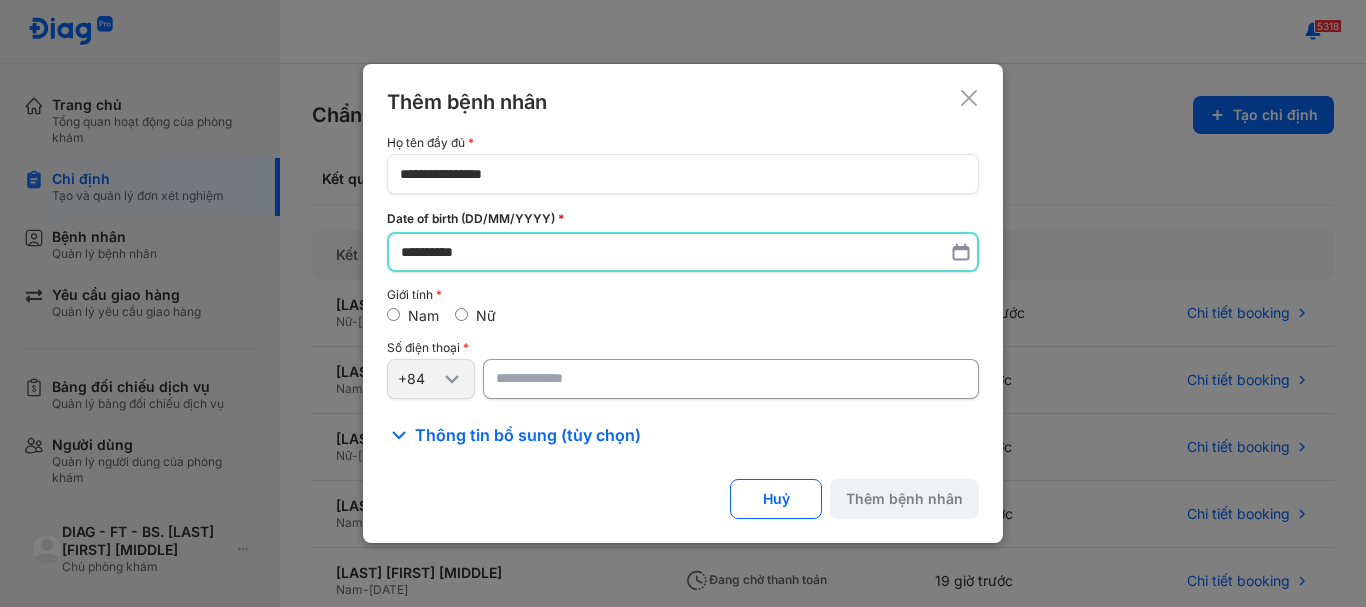 type on "**********" 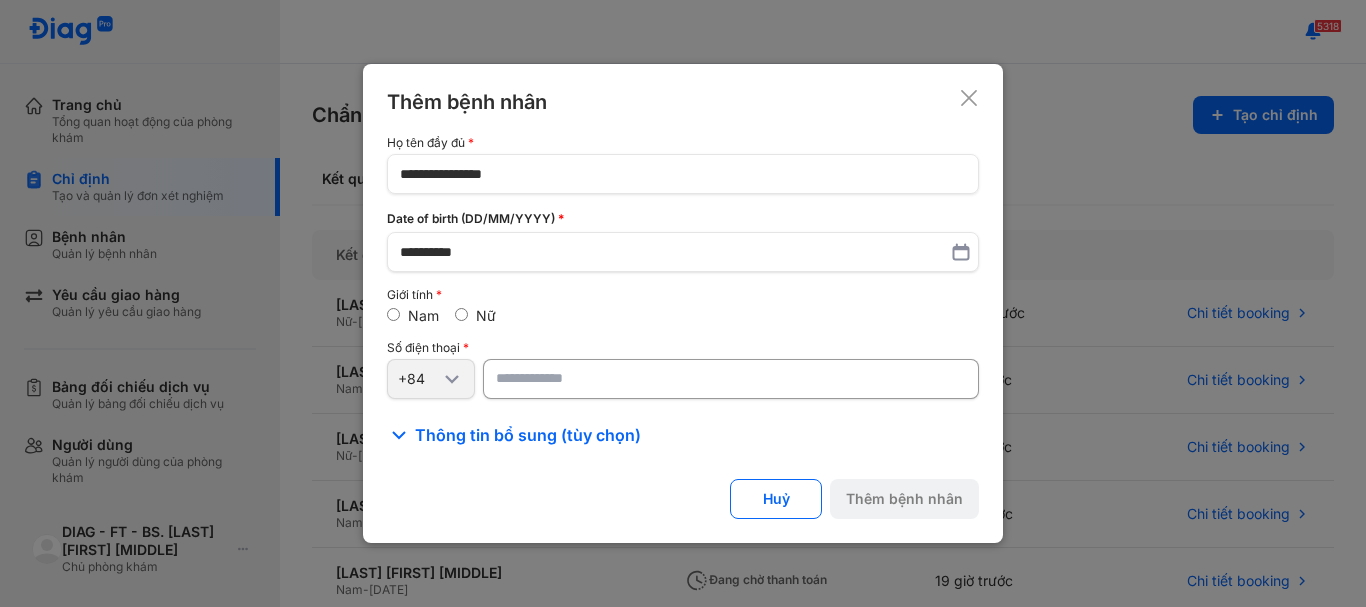 click at bounding box center [731, 379] 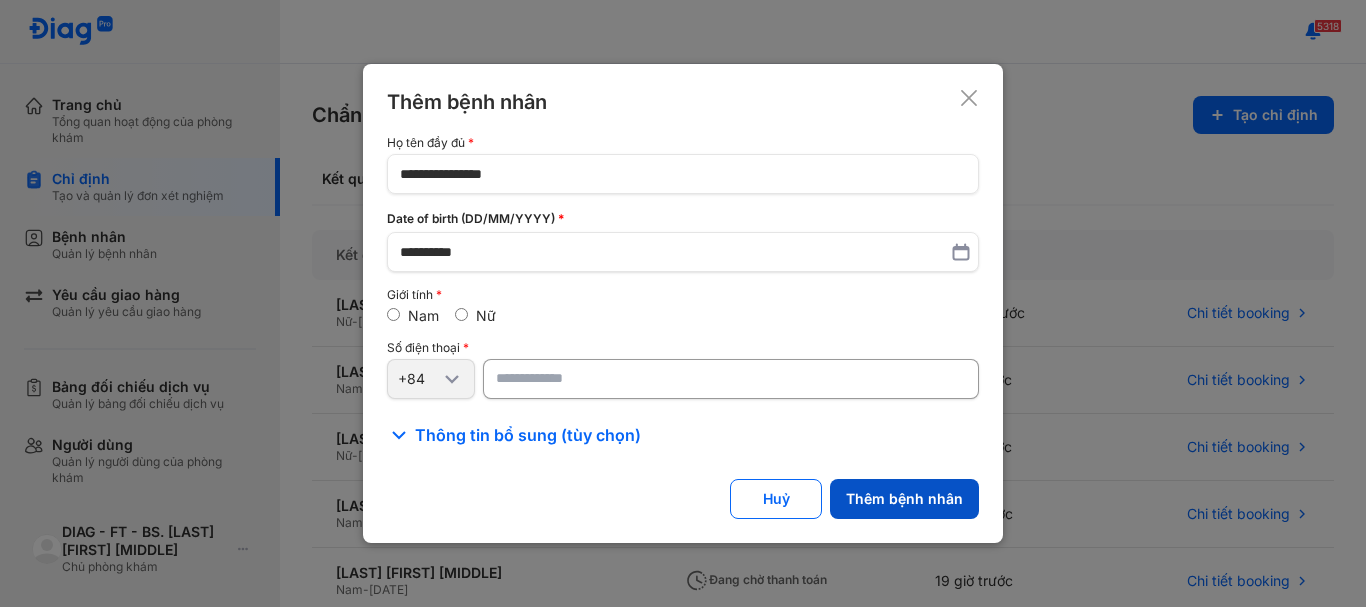 type on "**********" 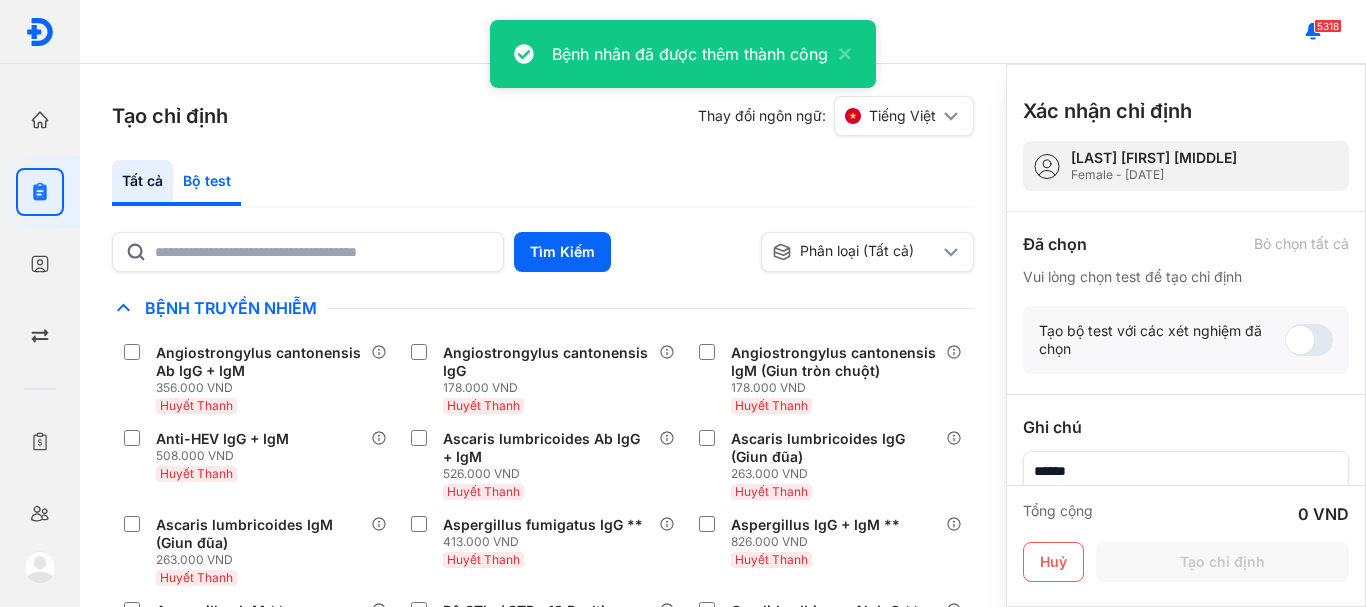 click on "Tất cả Bộ test" at bounding box center (543, 184) 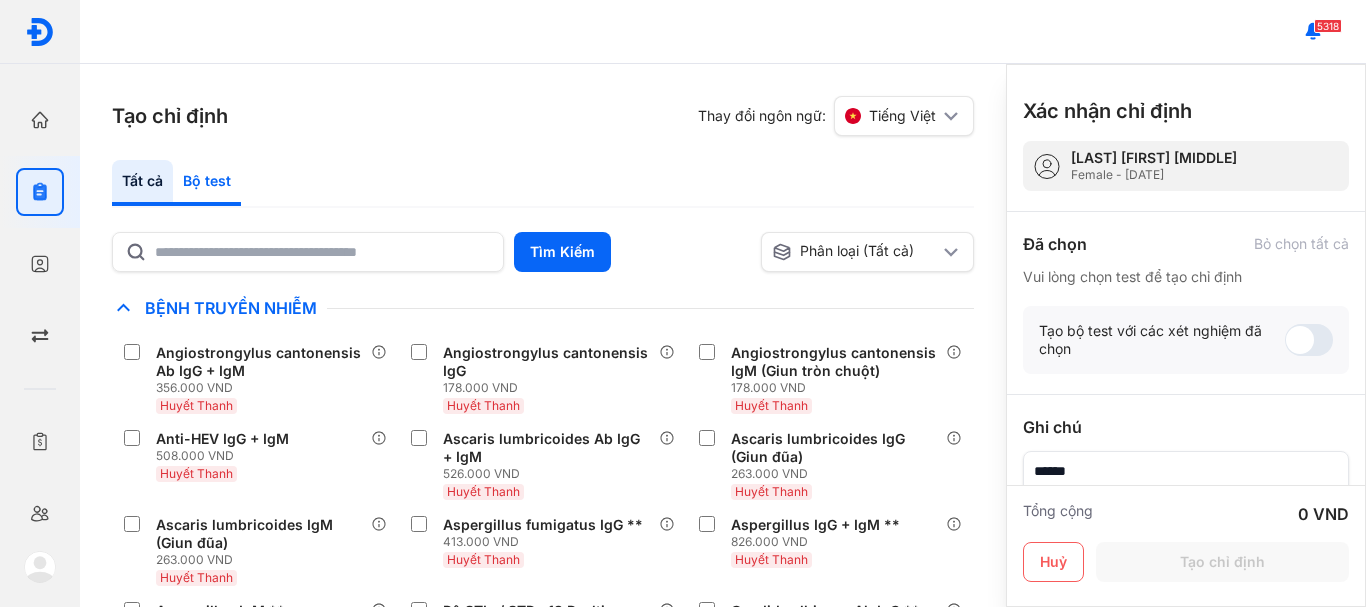 click on "Bộ test" 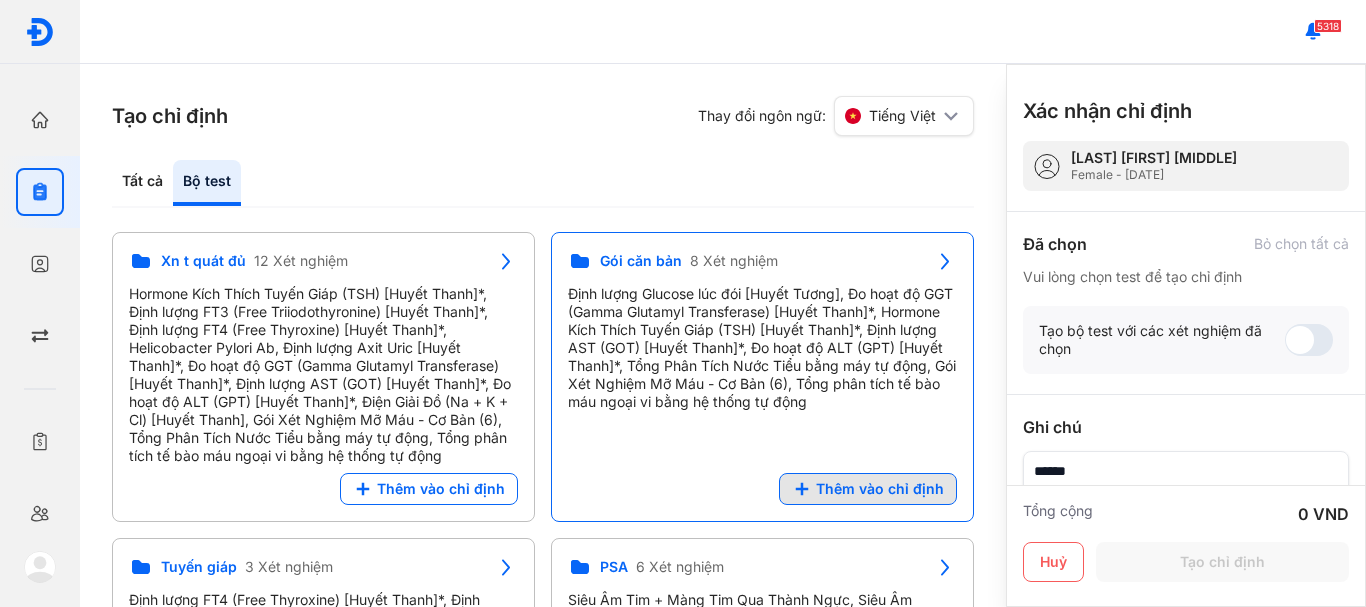 click on "Thêm vào chỉ định" 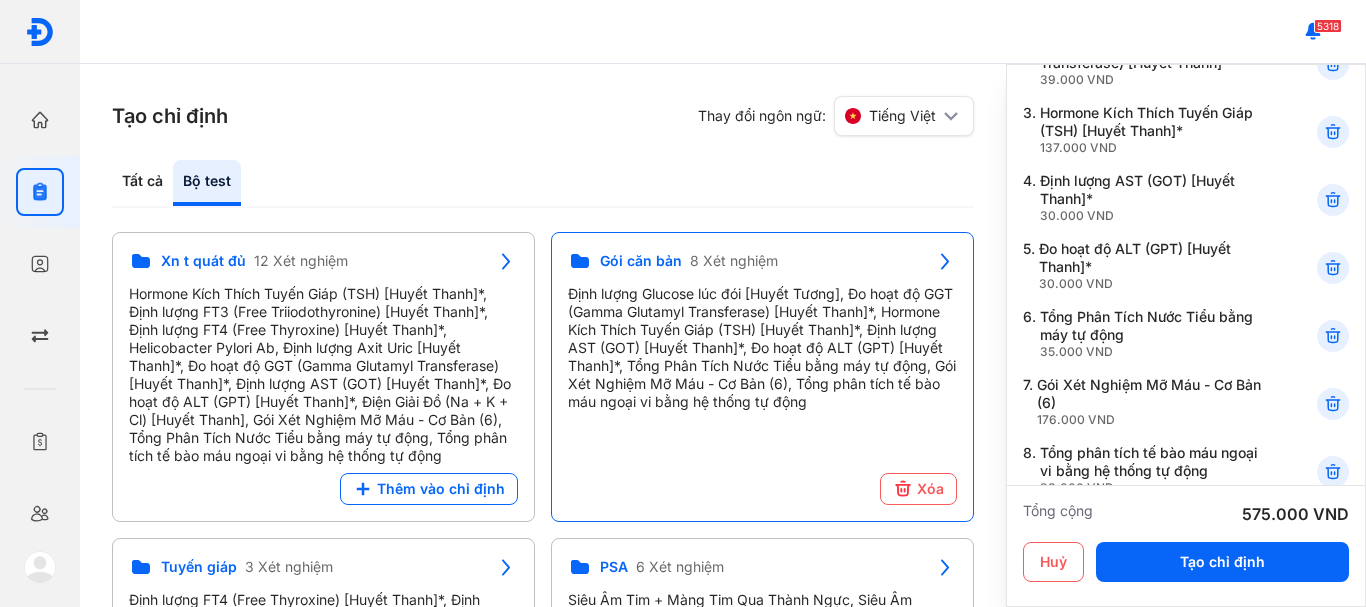 scroll, scrollTop: 400, scrollLeft: 0, axis: vertical 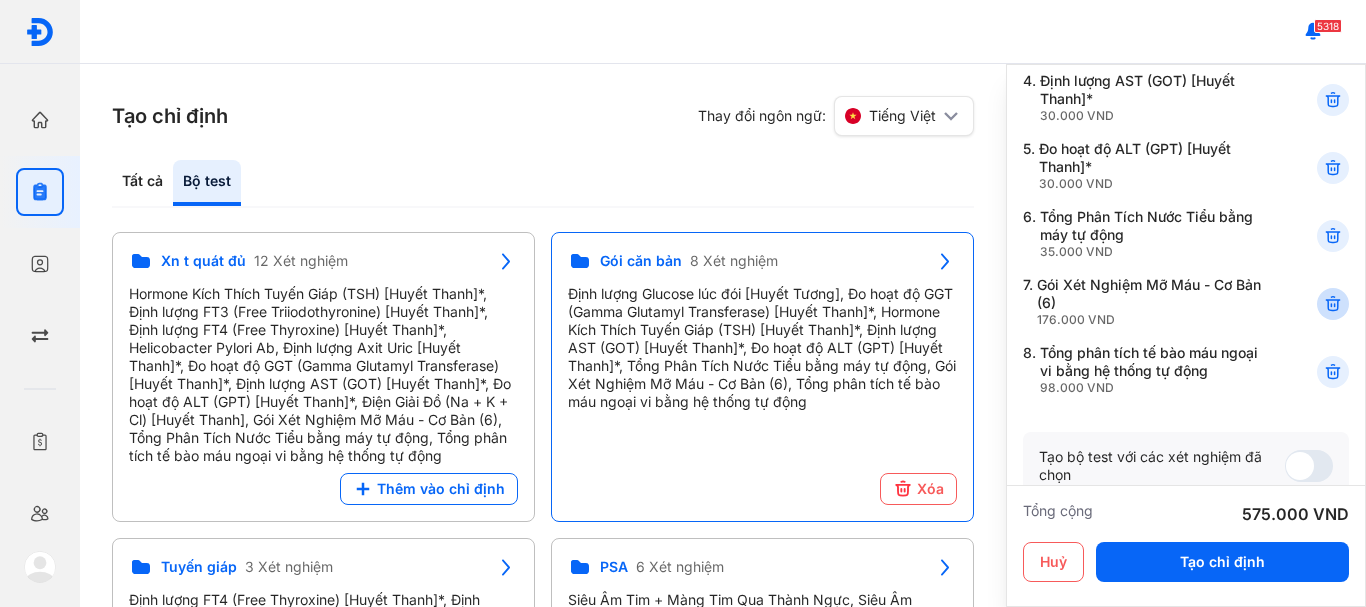 click 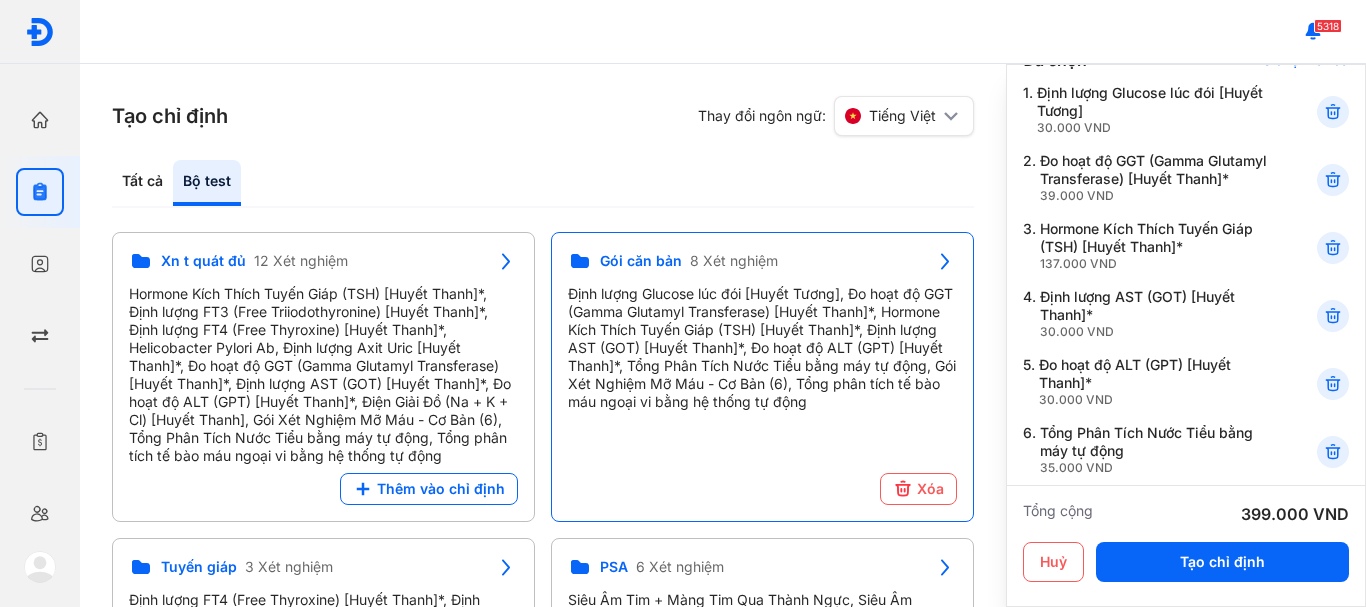 scroll, scrollTop: 0, scrollLeft: 0, axis: both 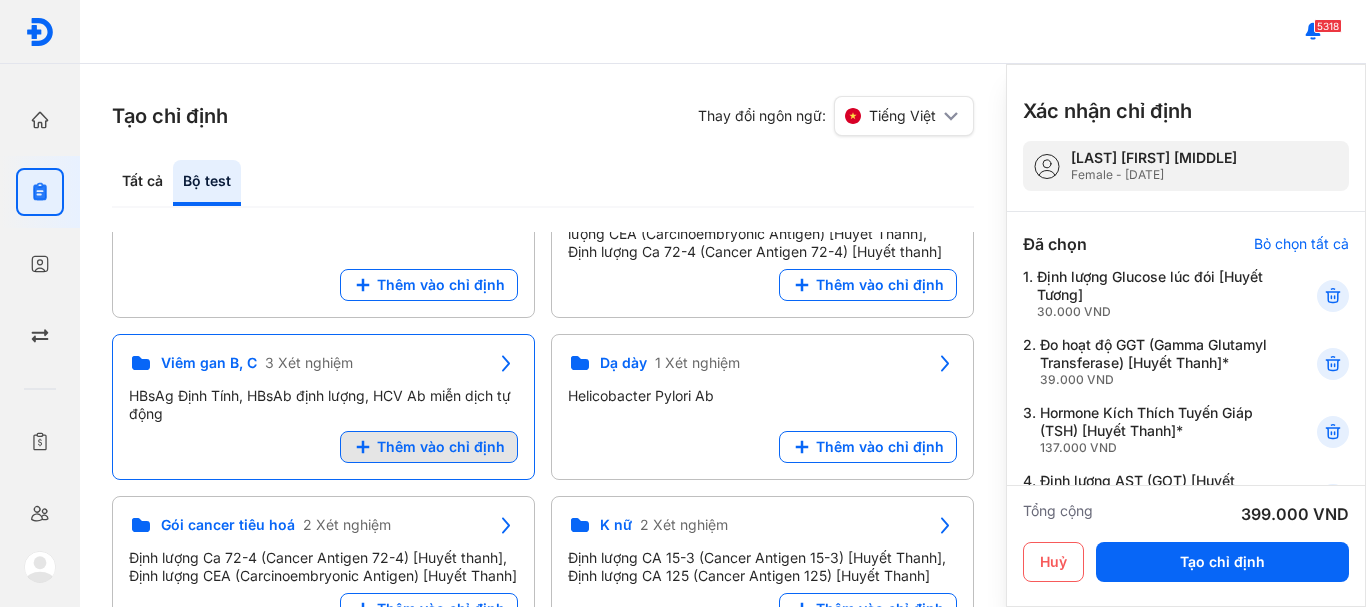 click on "Thêm vào chỉ định" 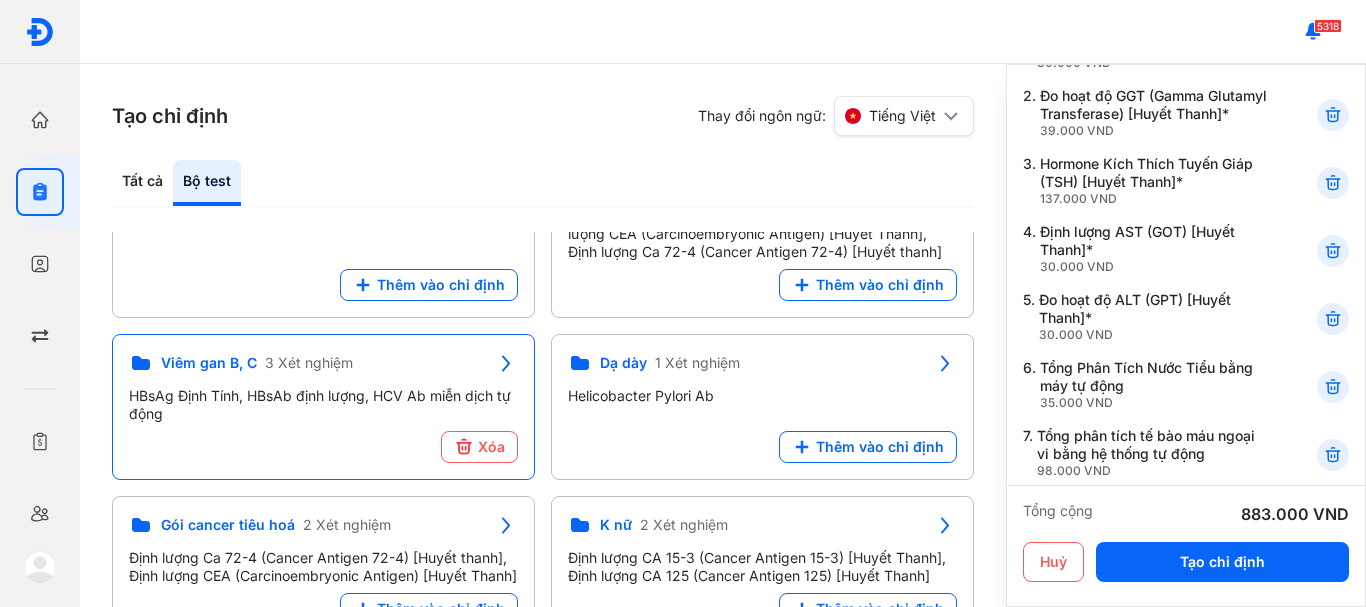scroll, scrollTop: 200, scrollLeft: 0, axis: vertical 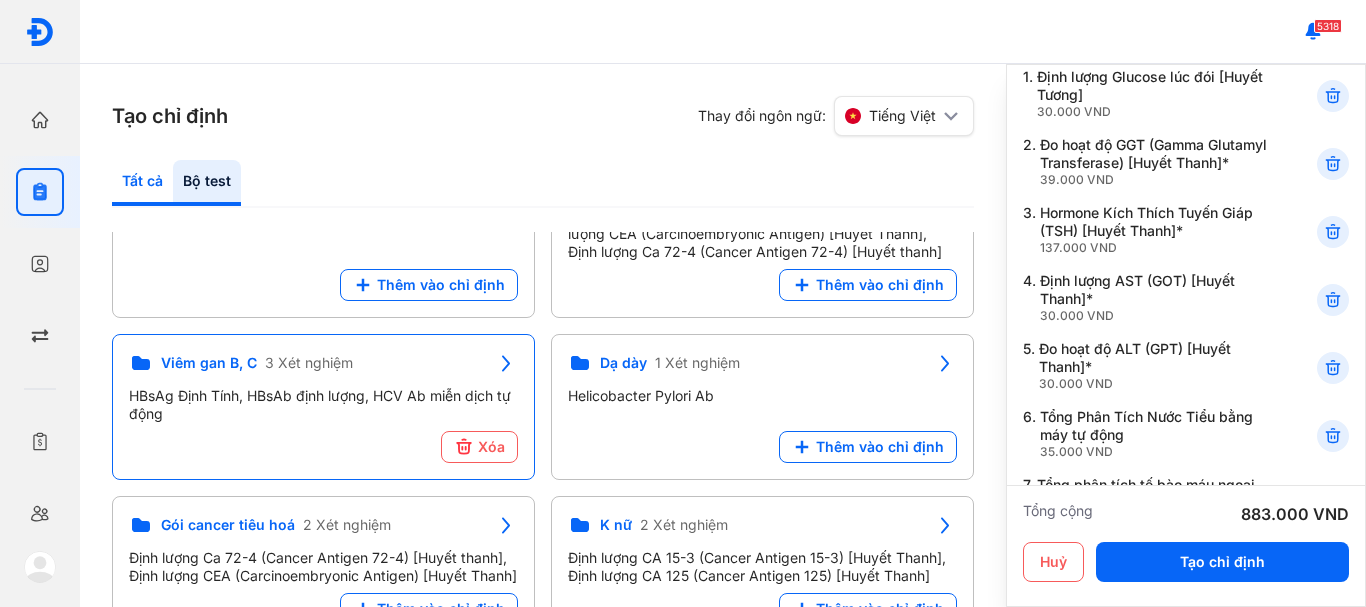 click on "Tất cả" 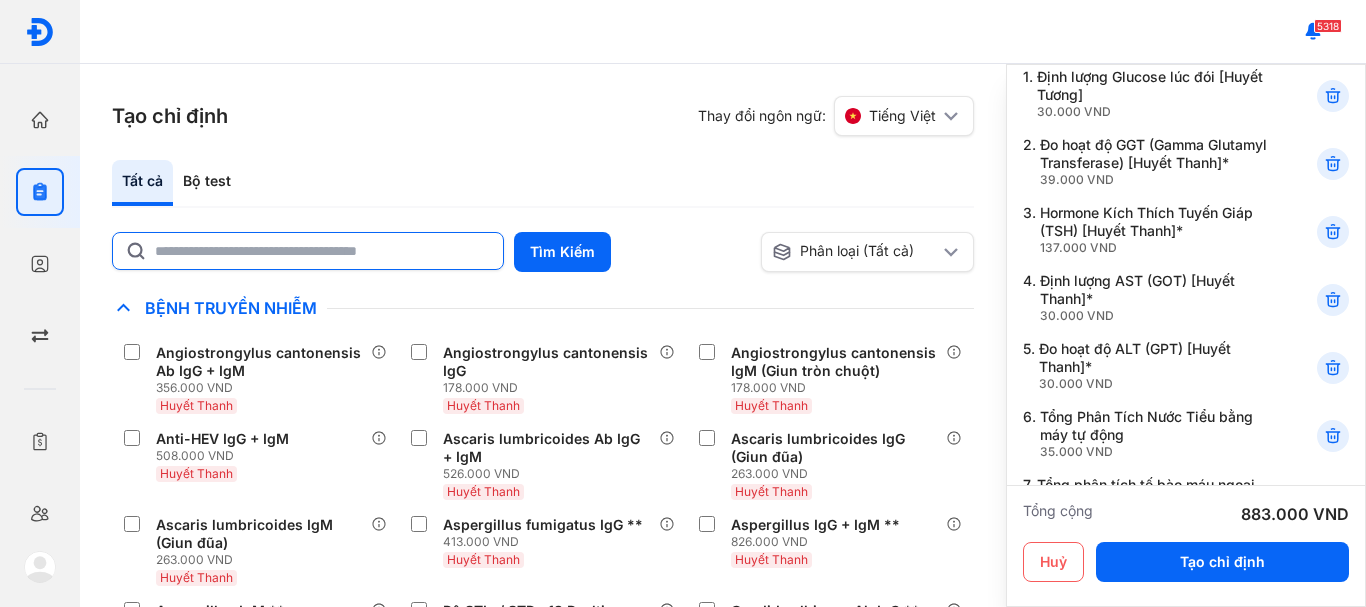 click 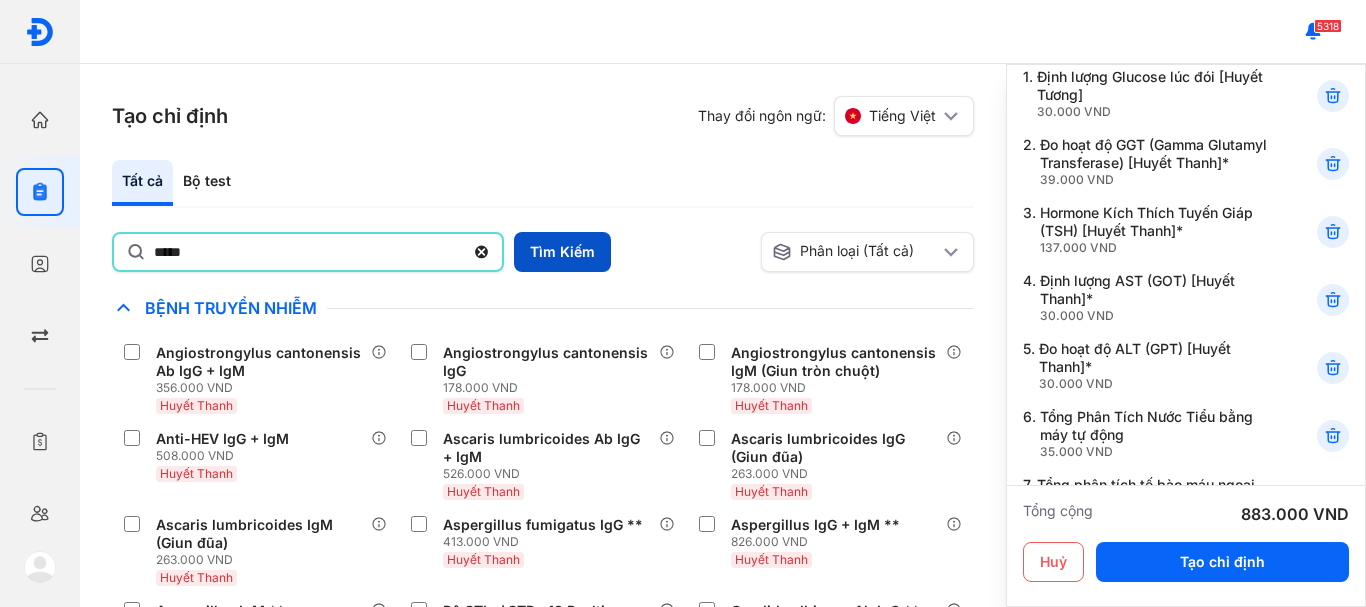 type on "*****" 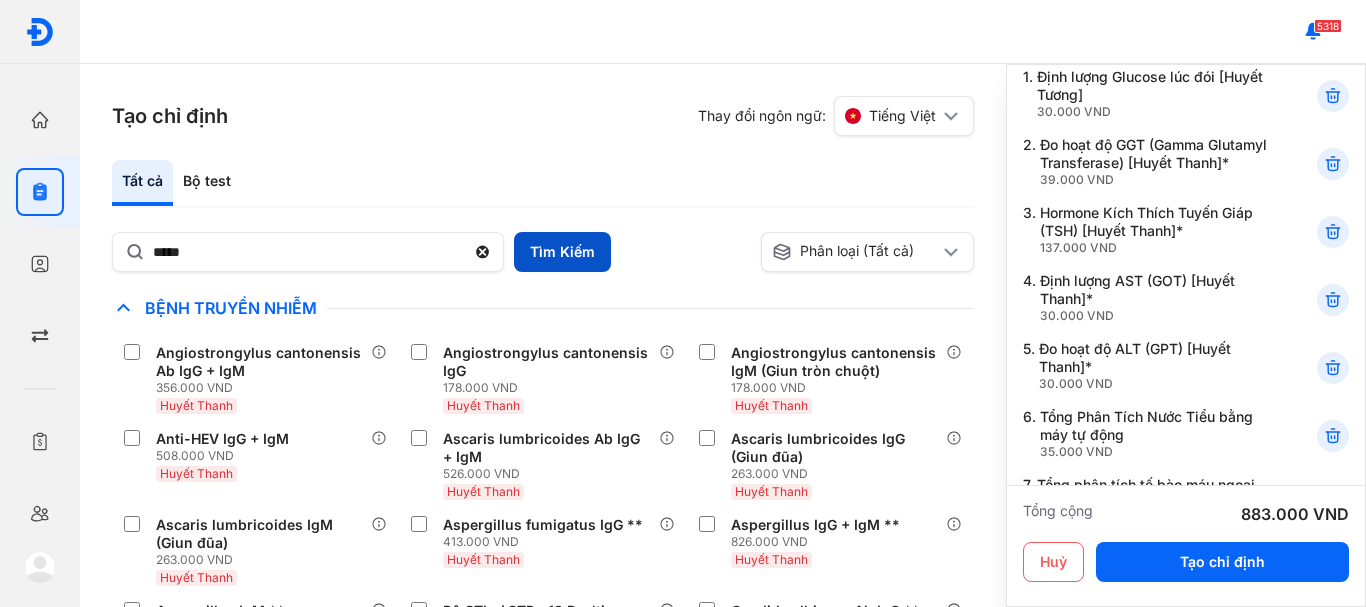 click on "Tìm Kiếm" at bounding box center [562, 252] 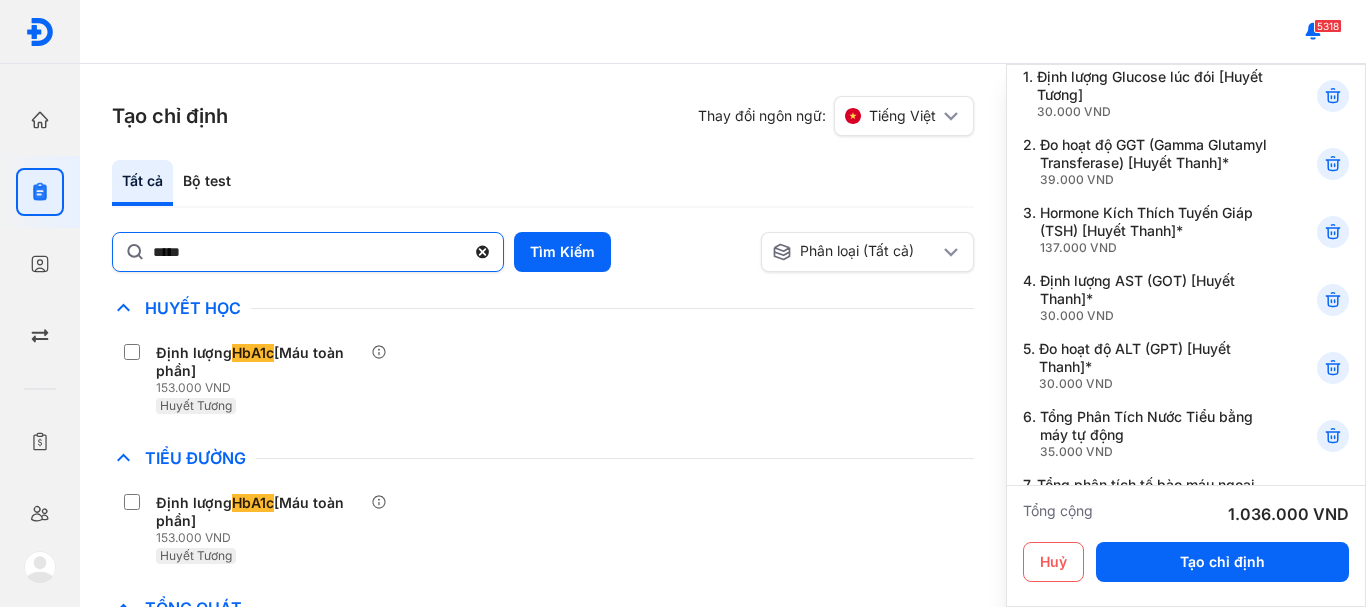 click 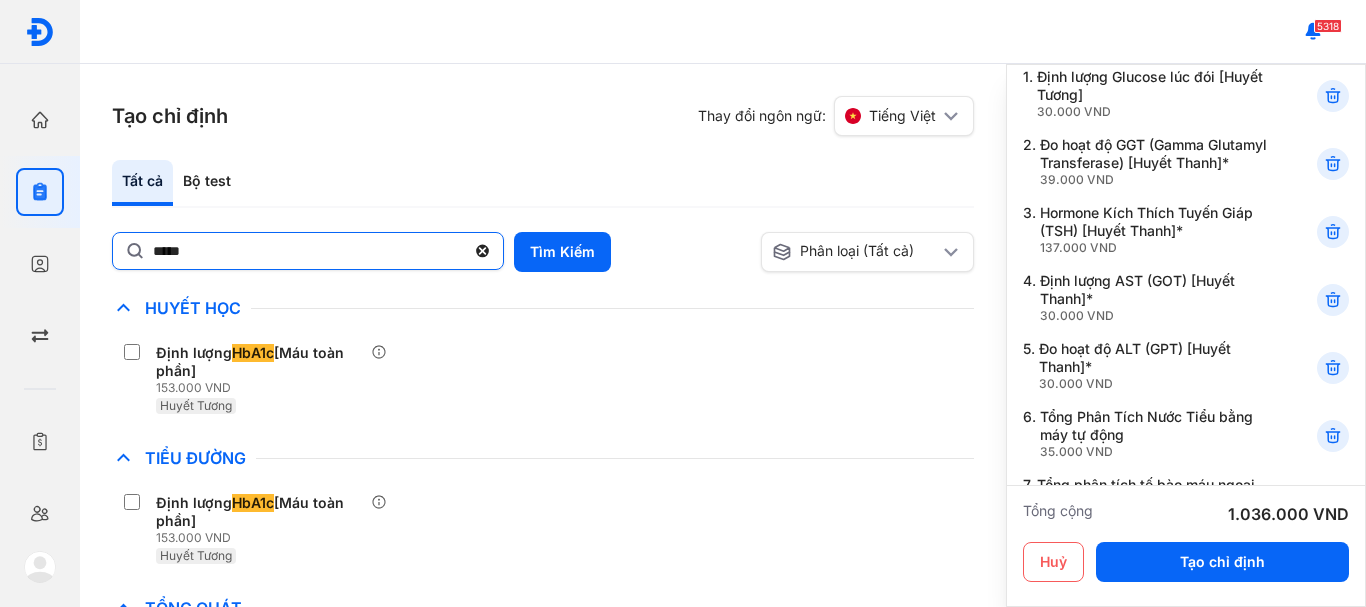click on "*****" 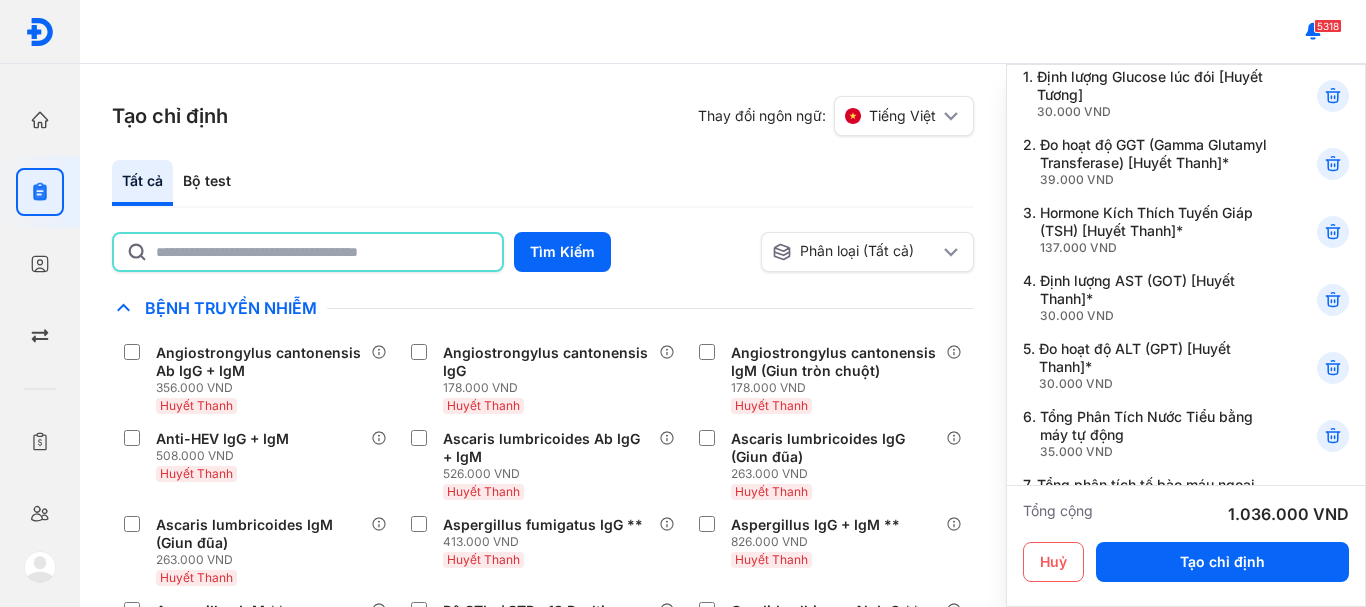 click 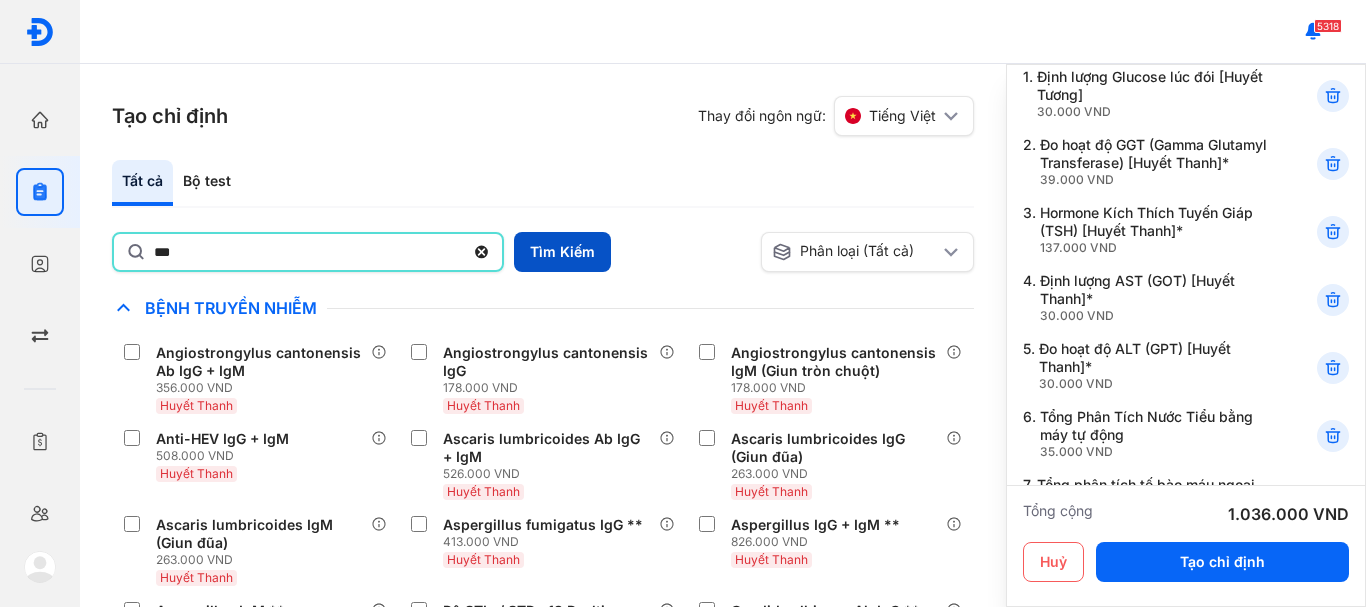 type on "***" 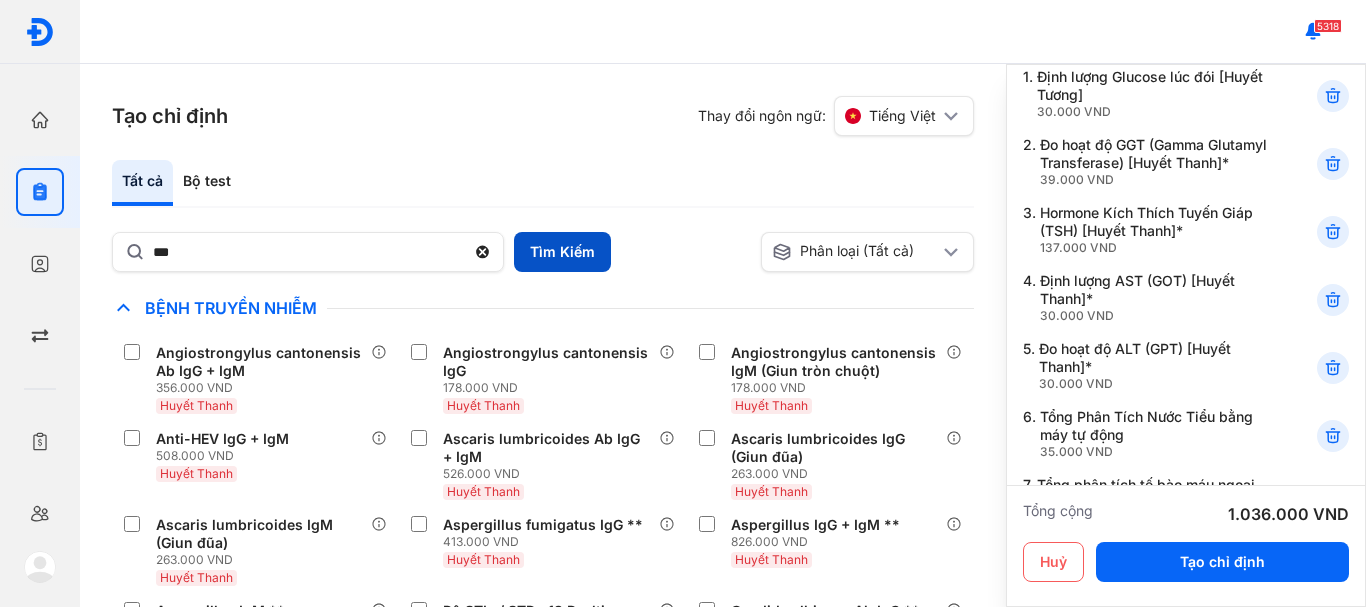 click on "Tìm Kiếm" at bounding box center (562, 252) 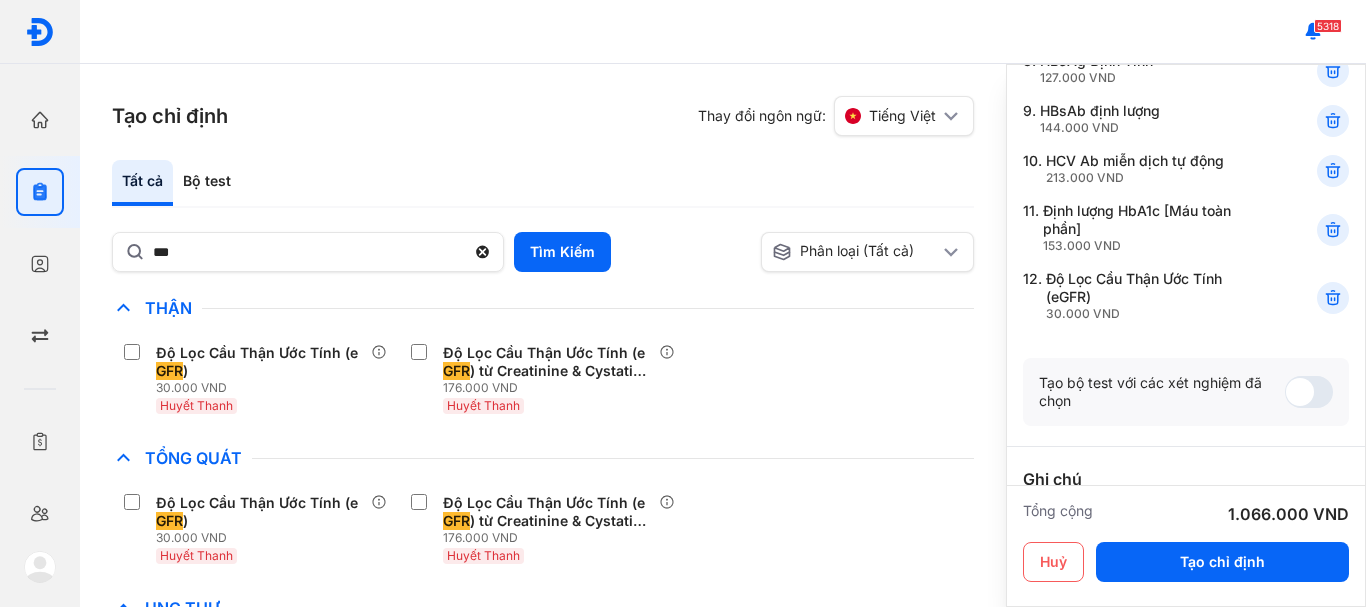 scroll, scrollTop: 700, scrollLeft: 0, axis: vertical 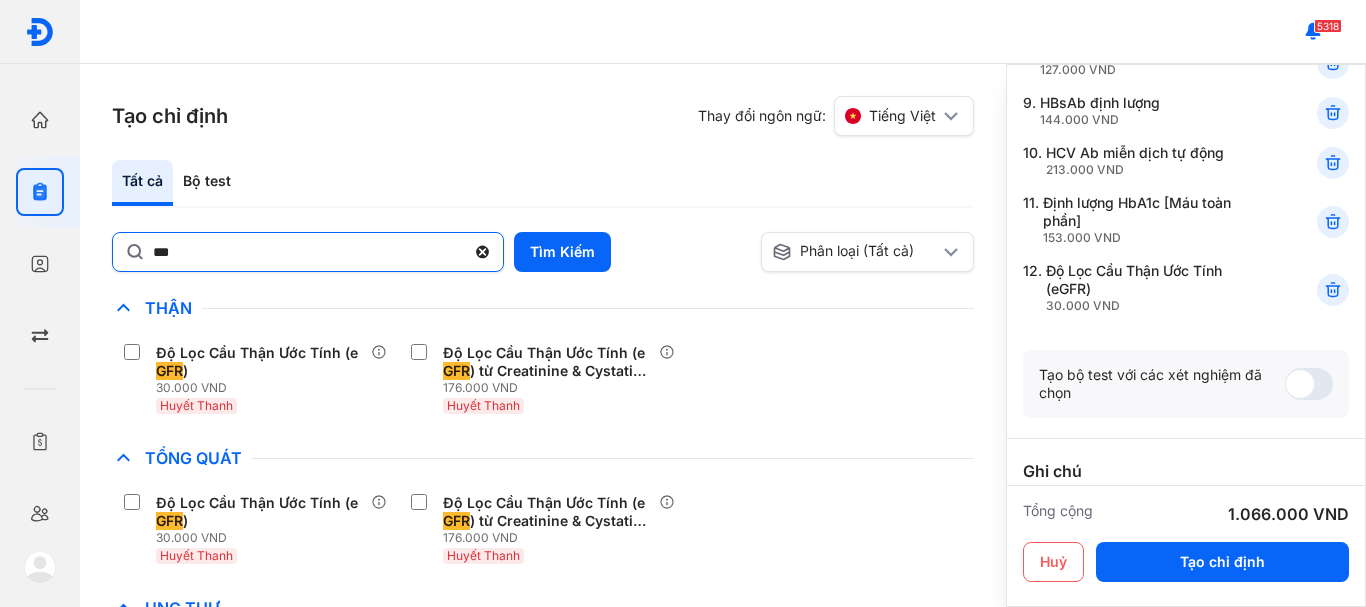 click 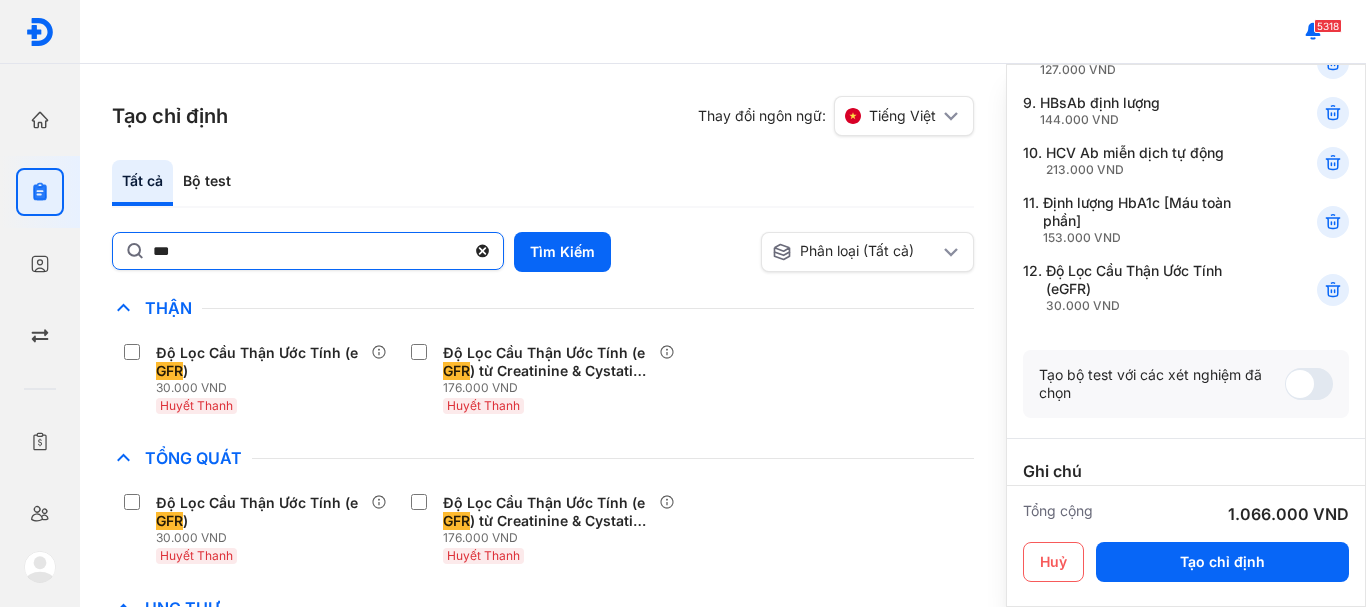 click on "***" 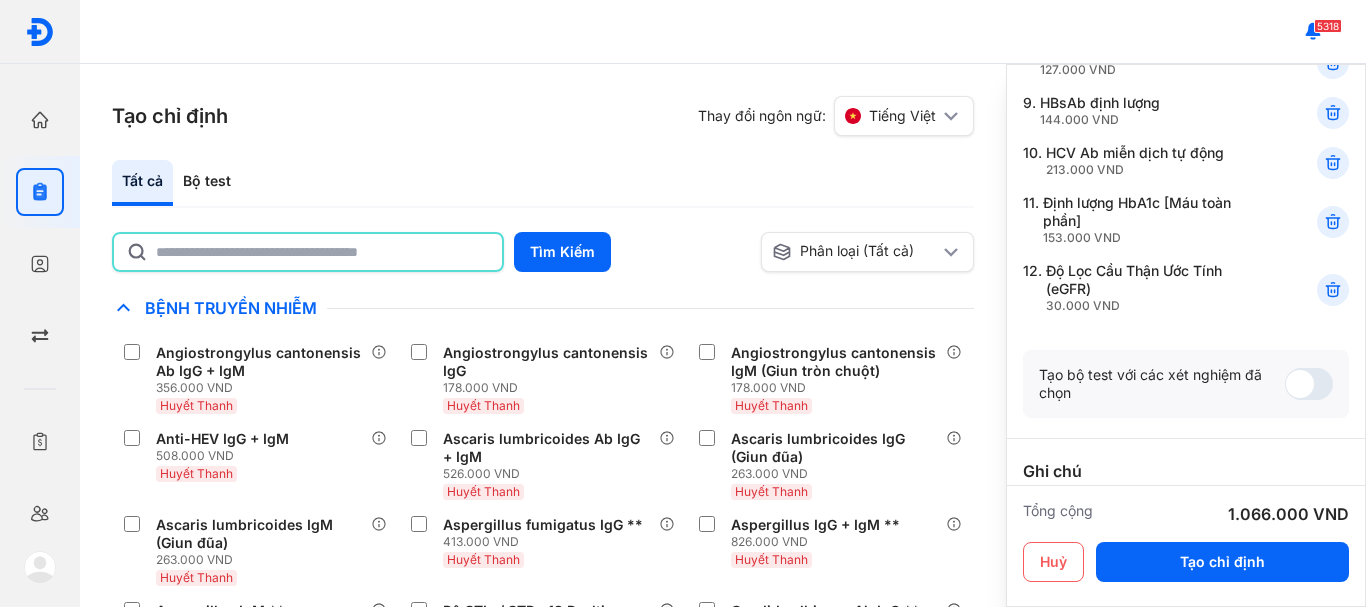 click 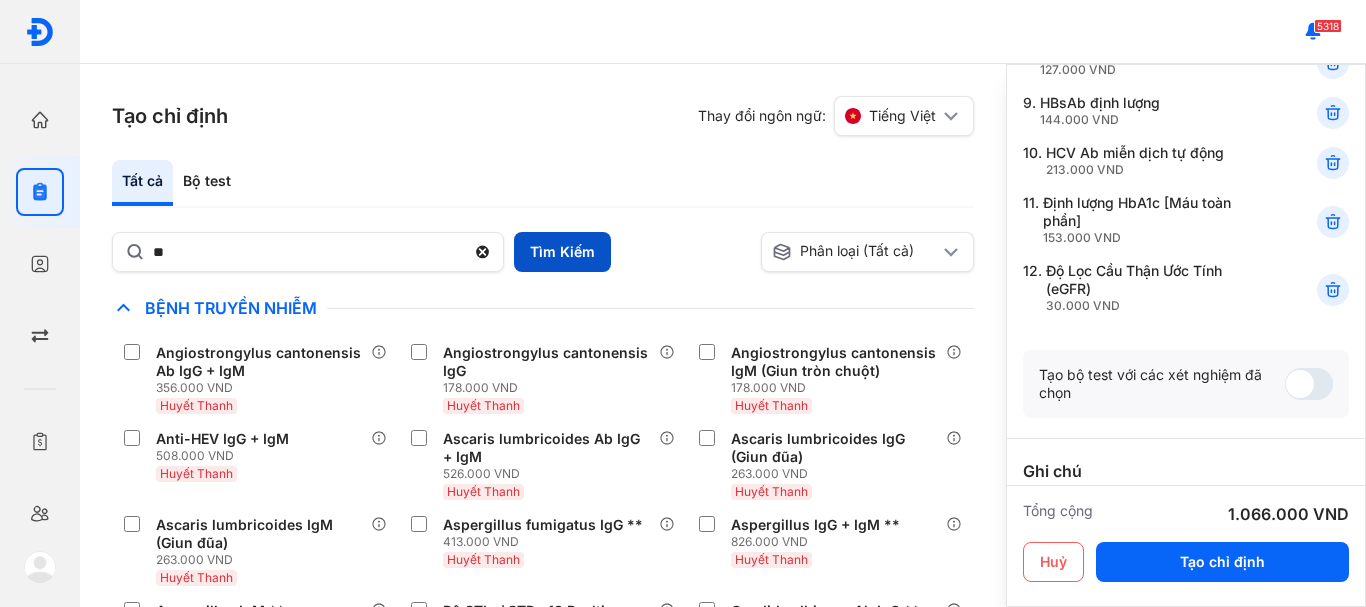 click on "Tìm Kiếm" at bounding box center (562, 252) 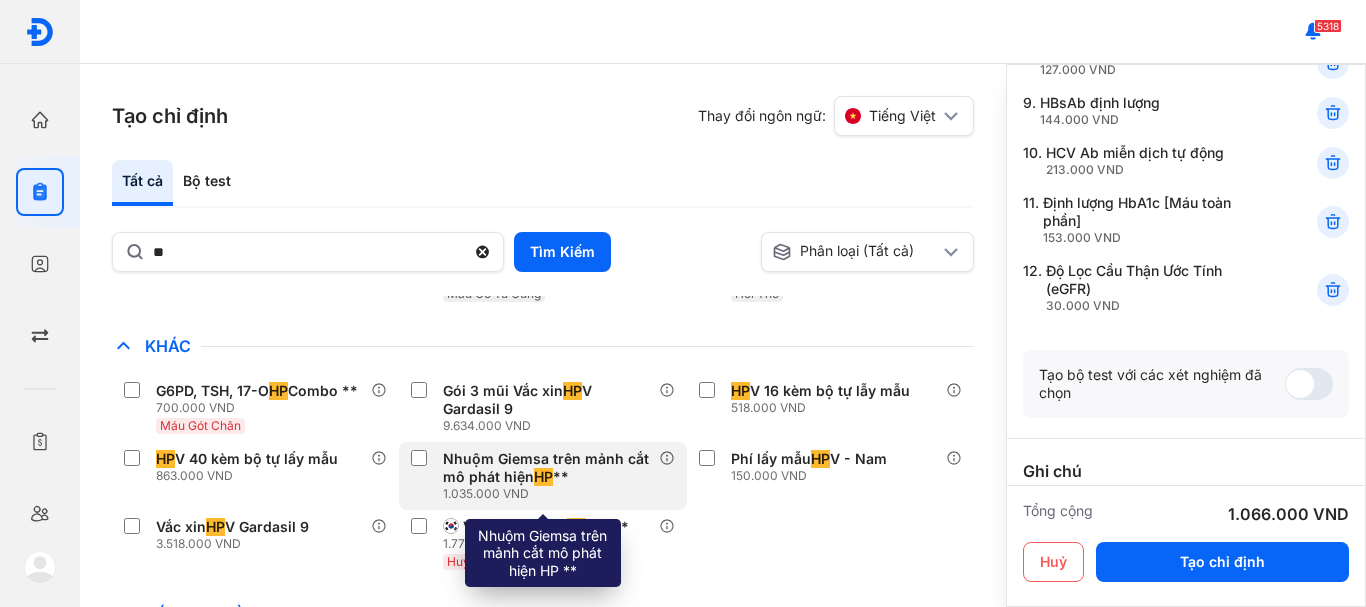 scroll, scrollTop: 12, scrollLeft: 0, axis: vertical 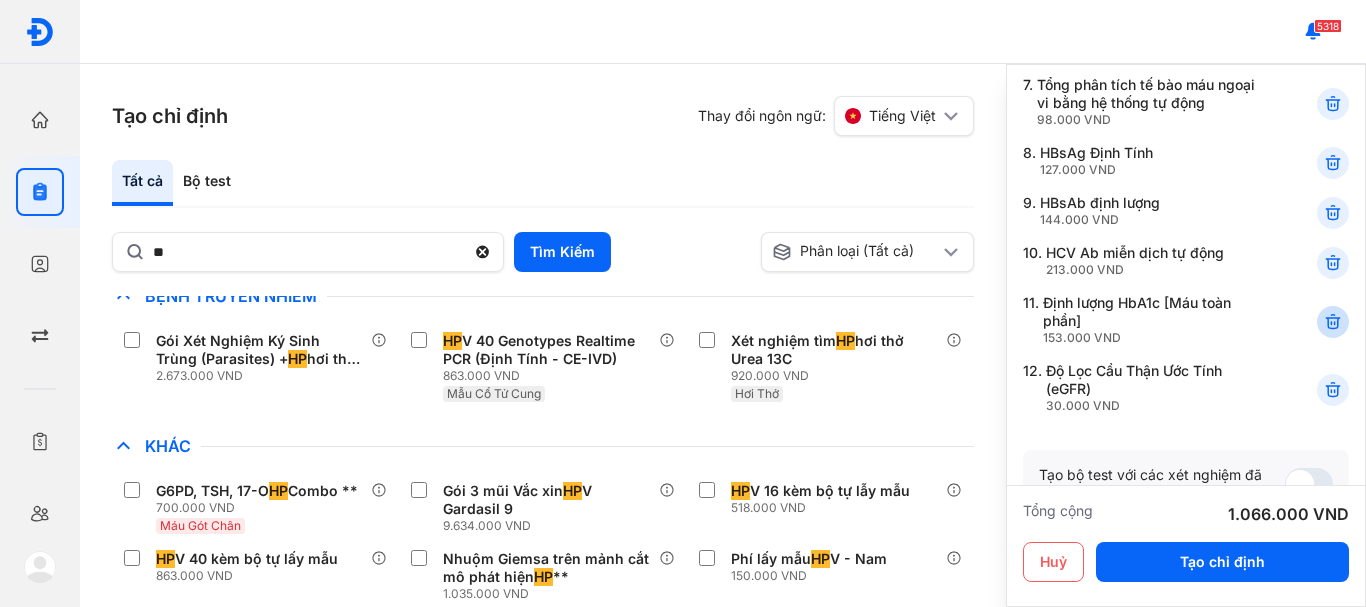 click 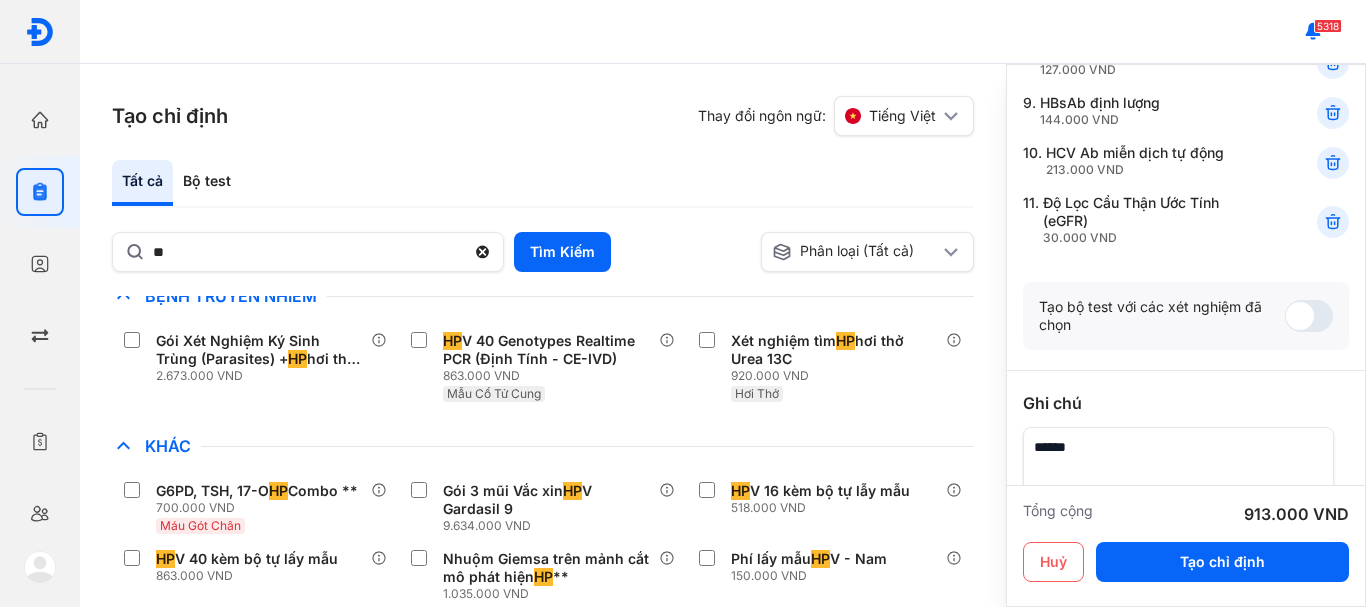scroll, scrollTop: 600, scrollLeft: 0, axis: vertical 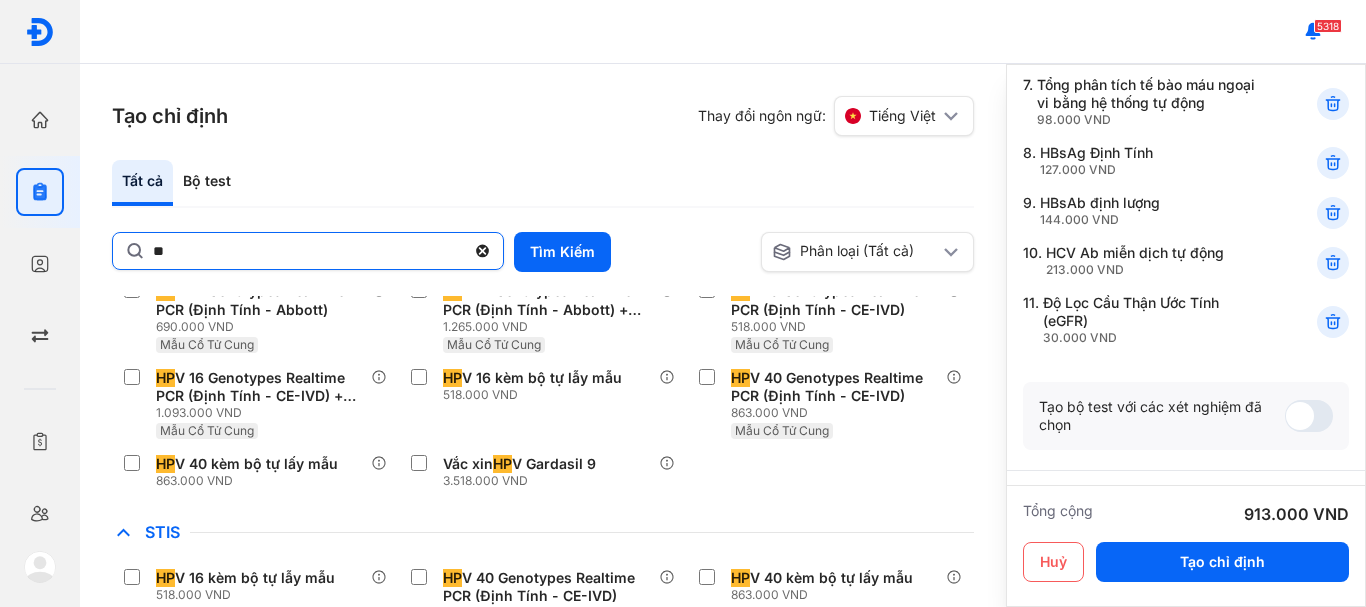 click on "**" 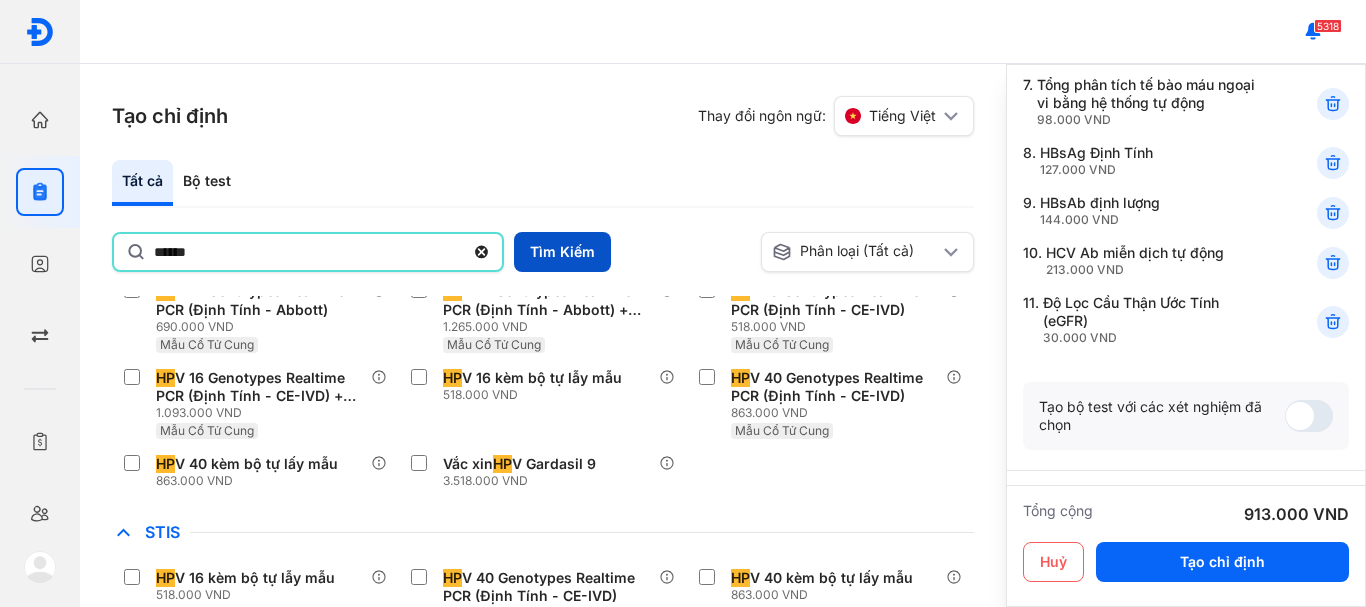 type on "******" 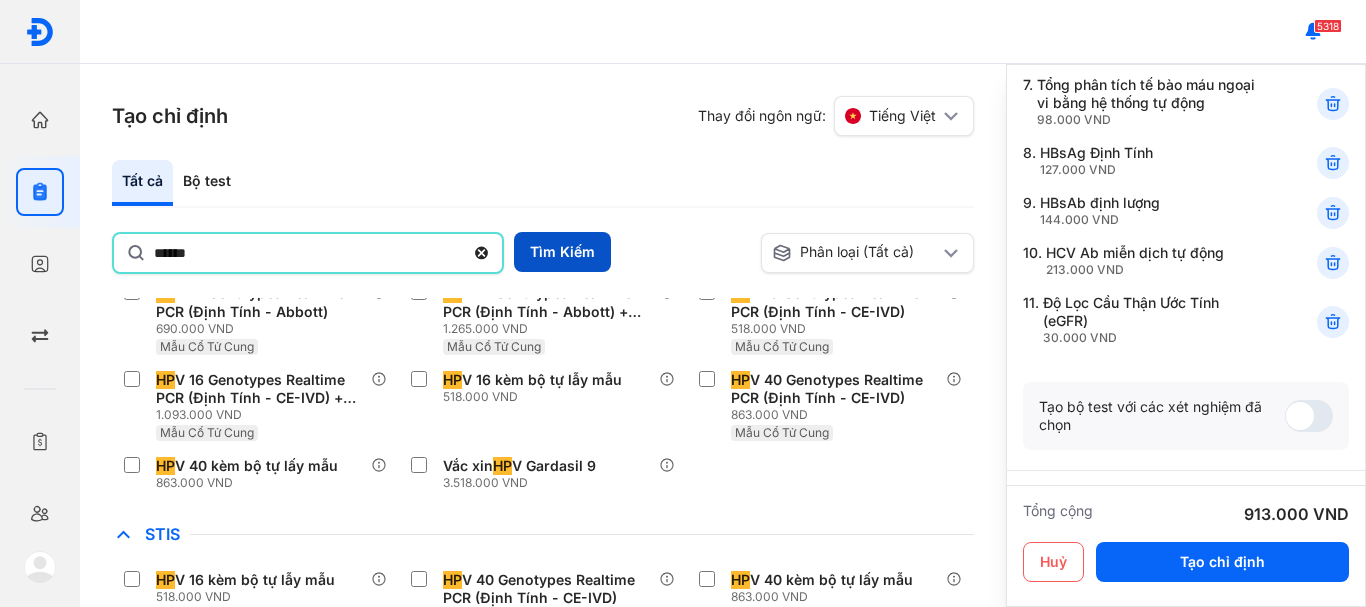 click on "Tìm Kiếm" at bounding box center [562, 252] 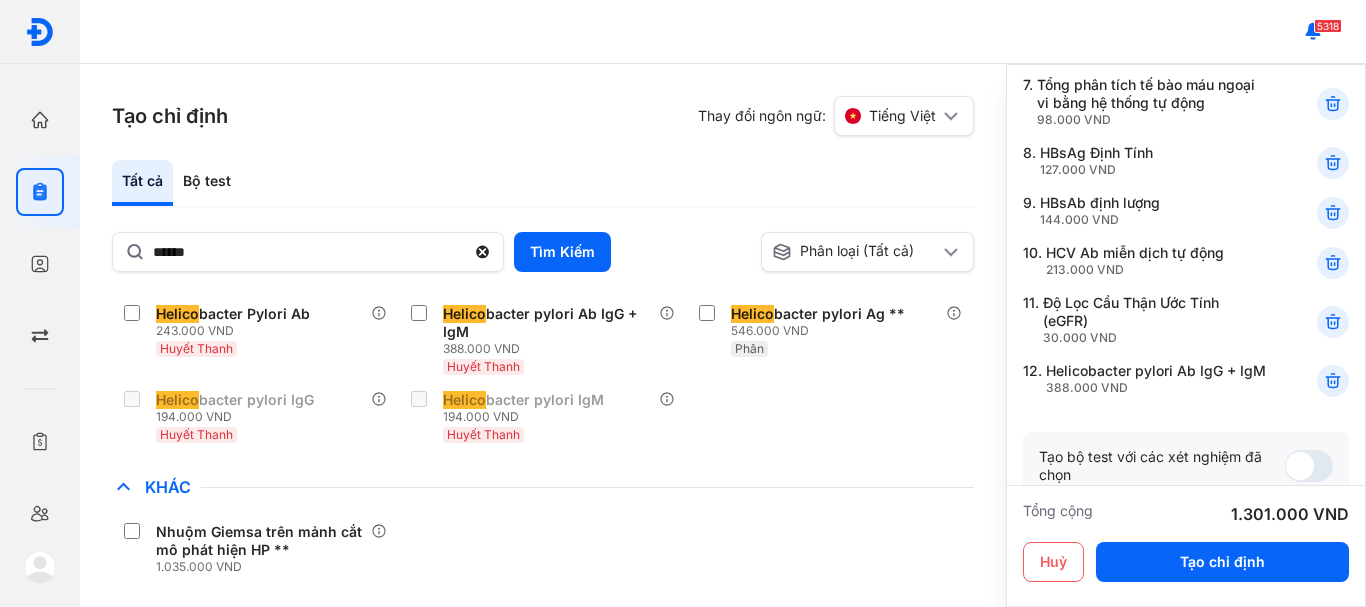 scroll, scrollTop: 700, scrollLeft: 0, axis: vertical 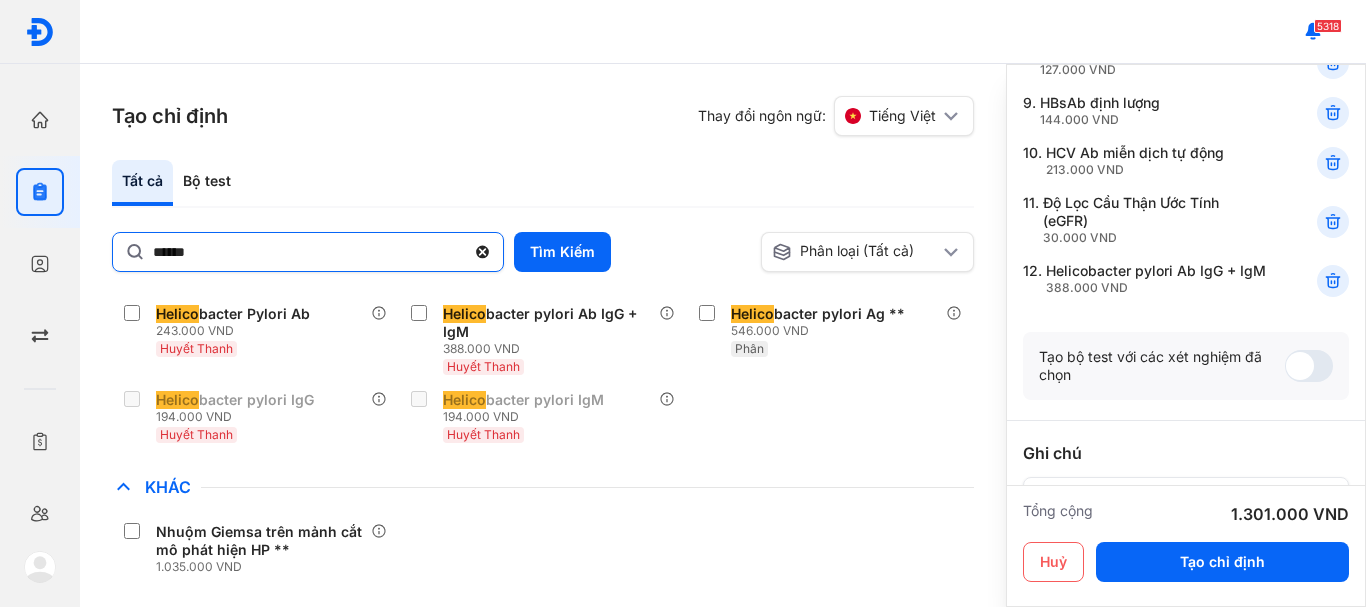 click 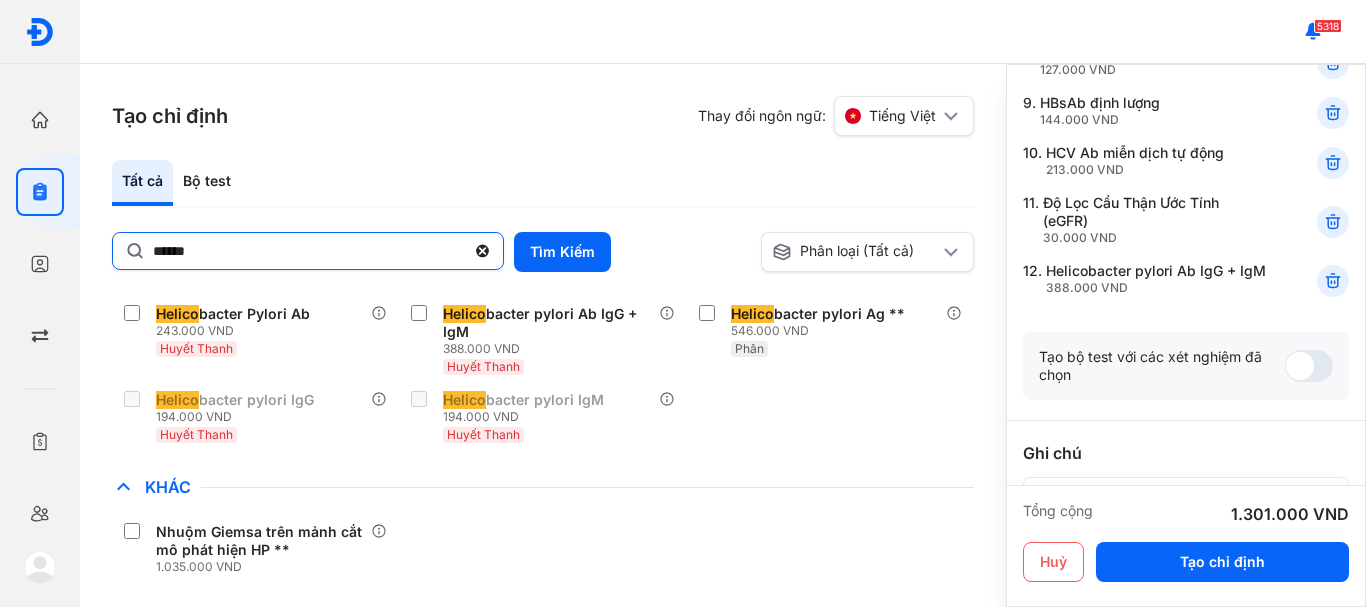 click on "******" 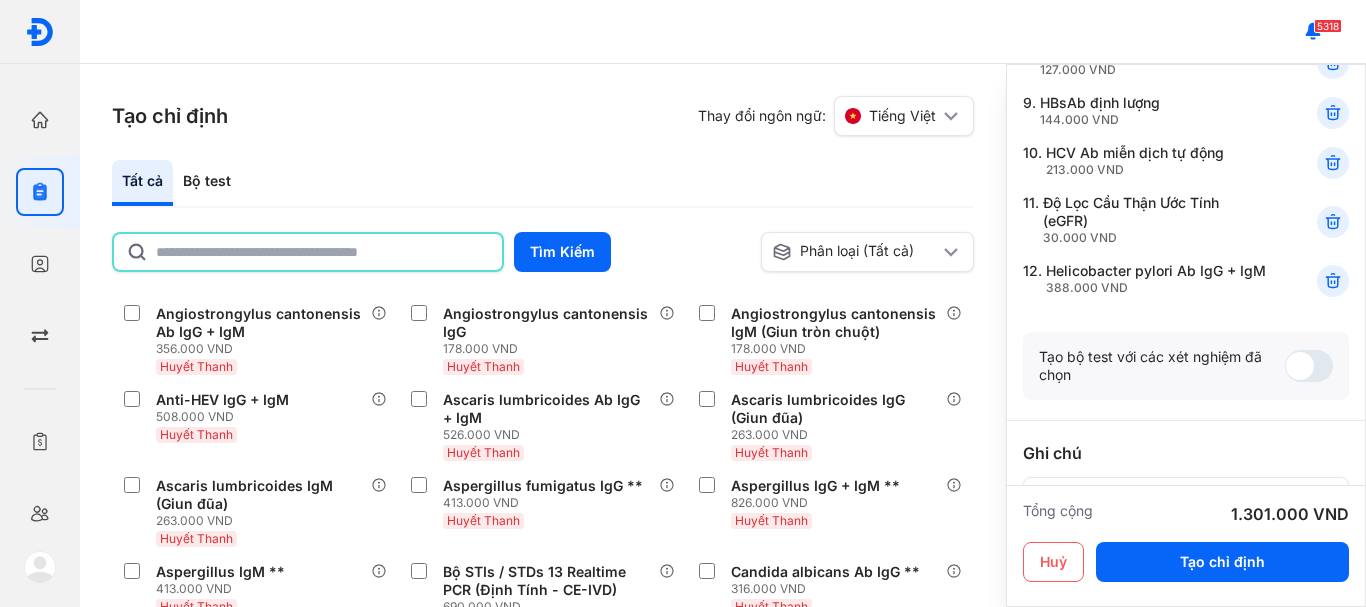 click 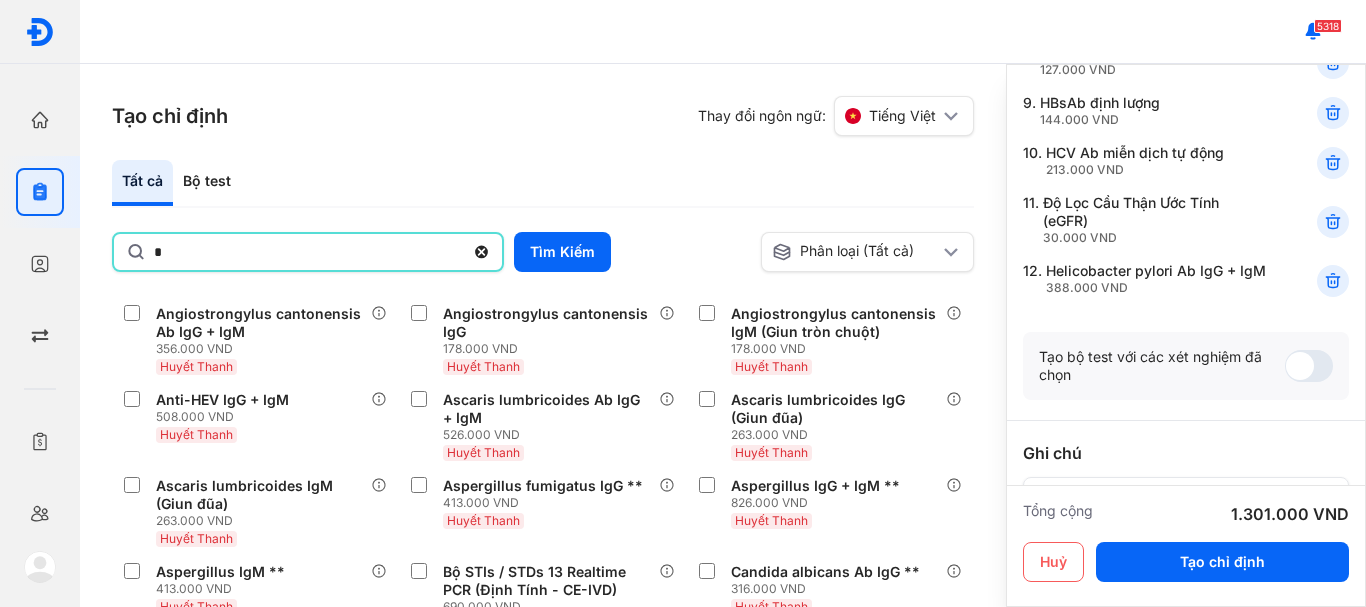 type on "*******" 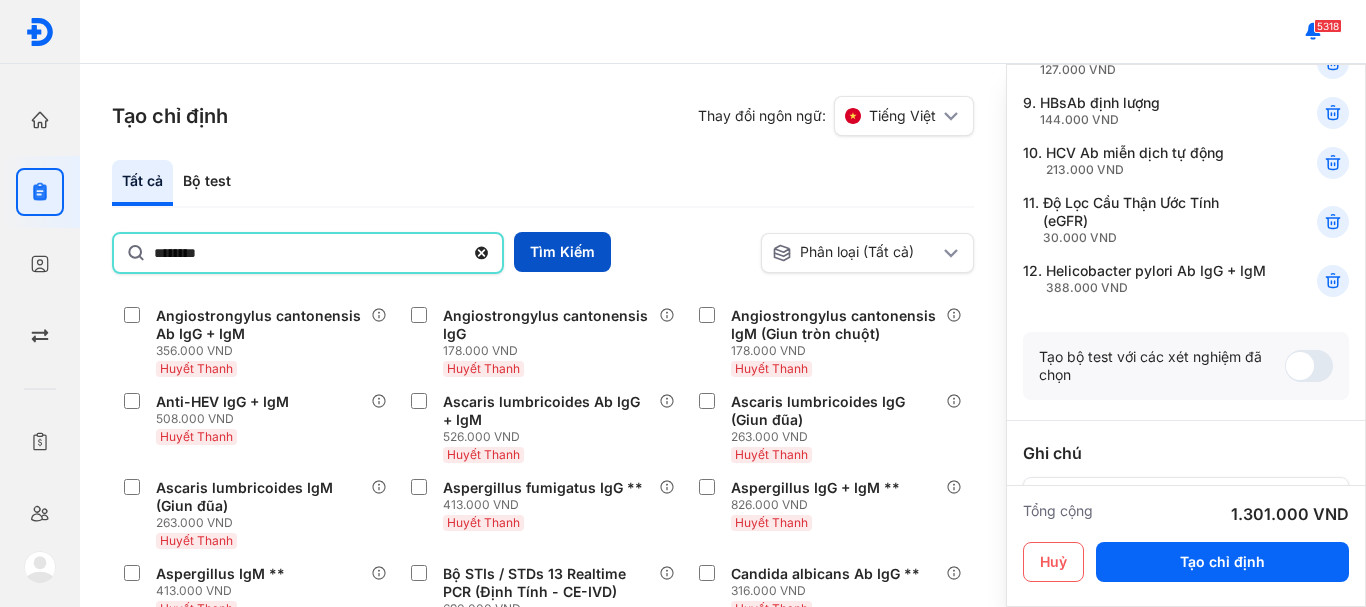 click on "Tìm Kiếm" at bounding box center (562, 252) 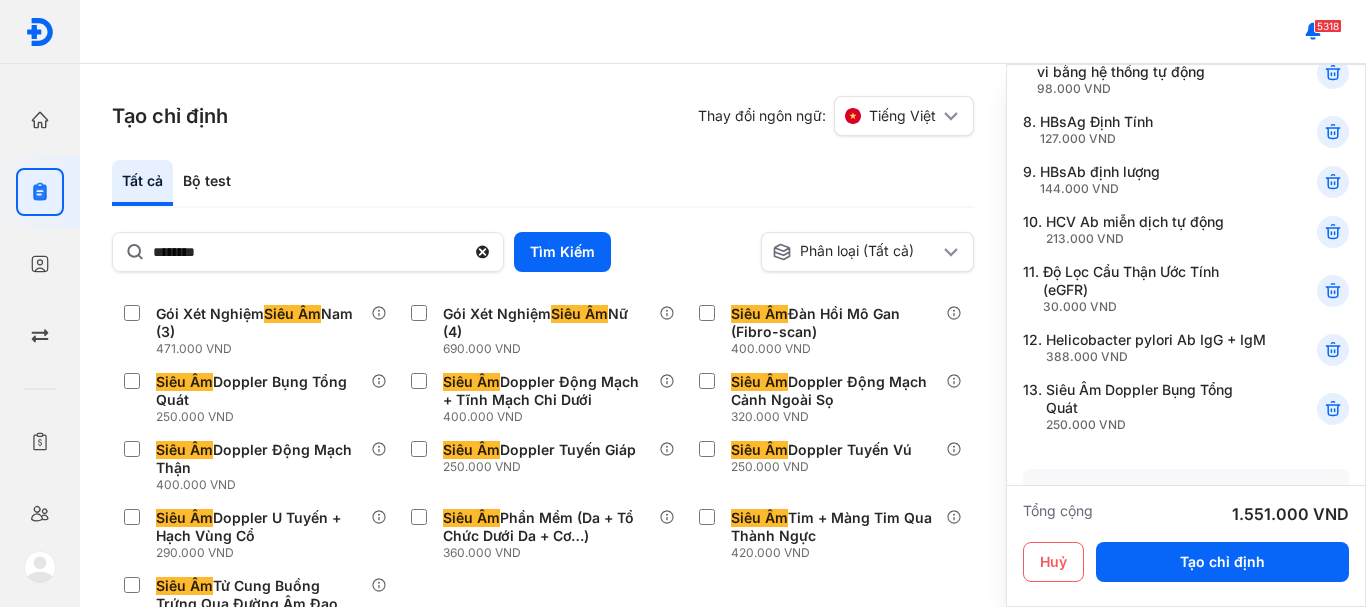 scroll, scrollTop: 600, scrollLeft: 0, axis: vertical 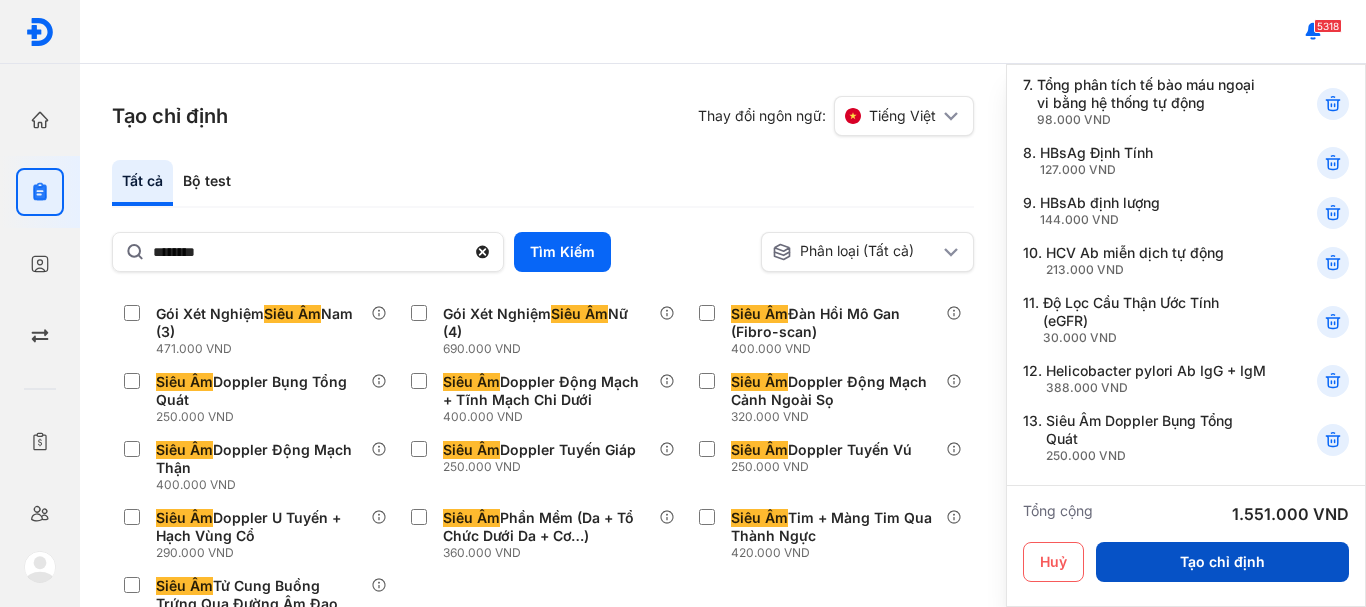 click on "Tạo chỉ định" at bounding box center (1222, 562) 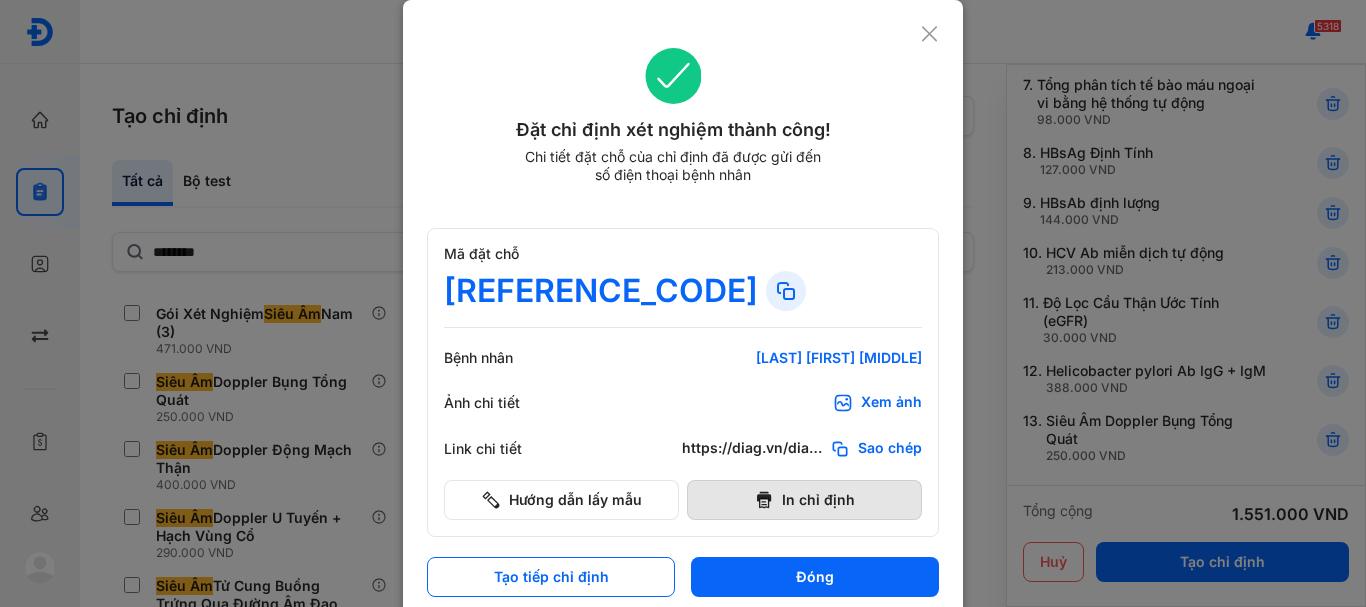 click on "In chỉ định" at bounding box center [804, 500] 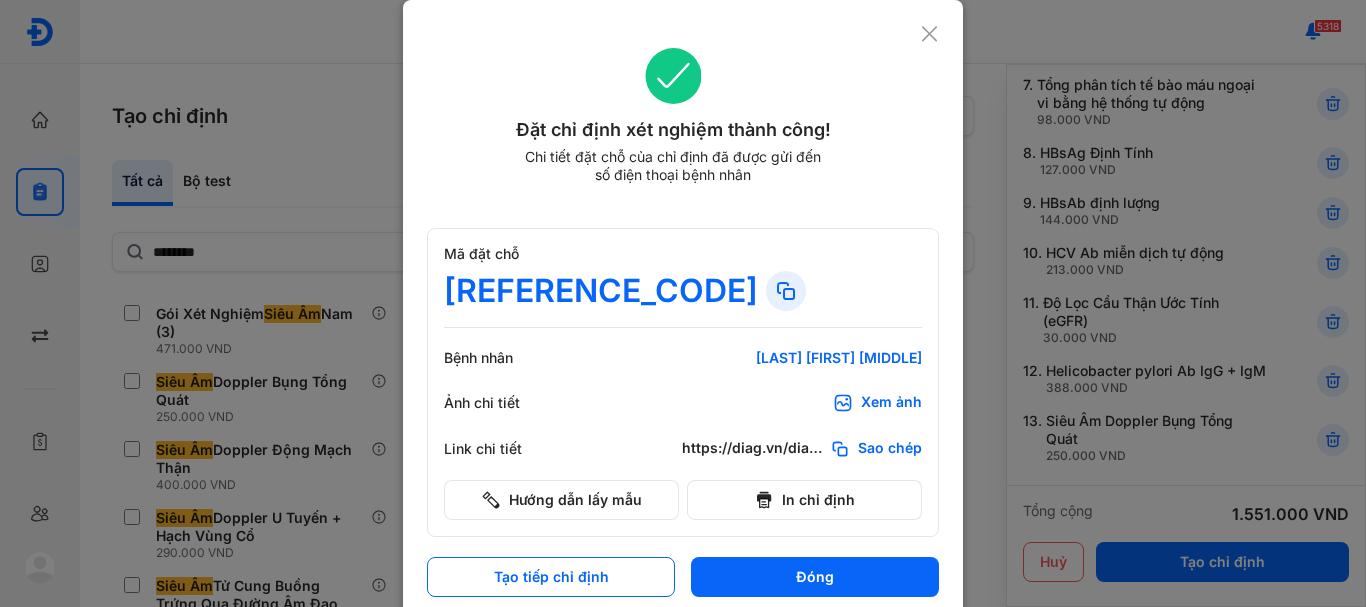 scroll, scrollTop: 0, scrollLeft: 0, axis: both 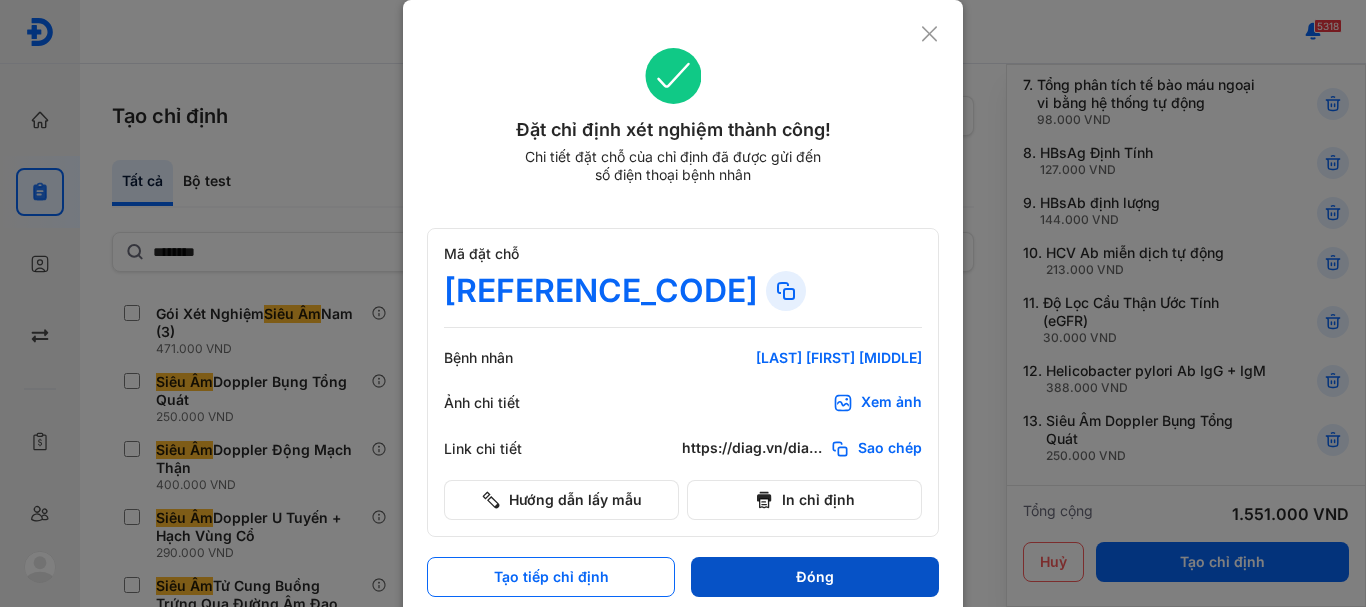 click on "Đóng" at bounding box center (815, 577) 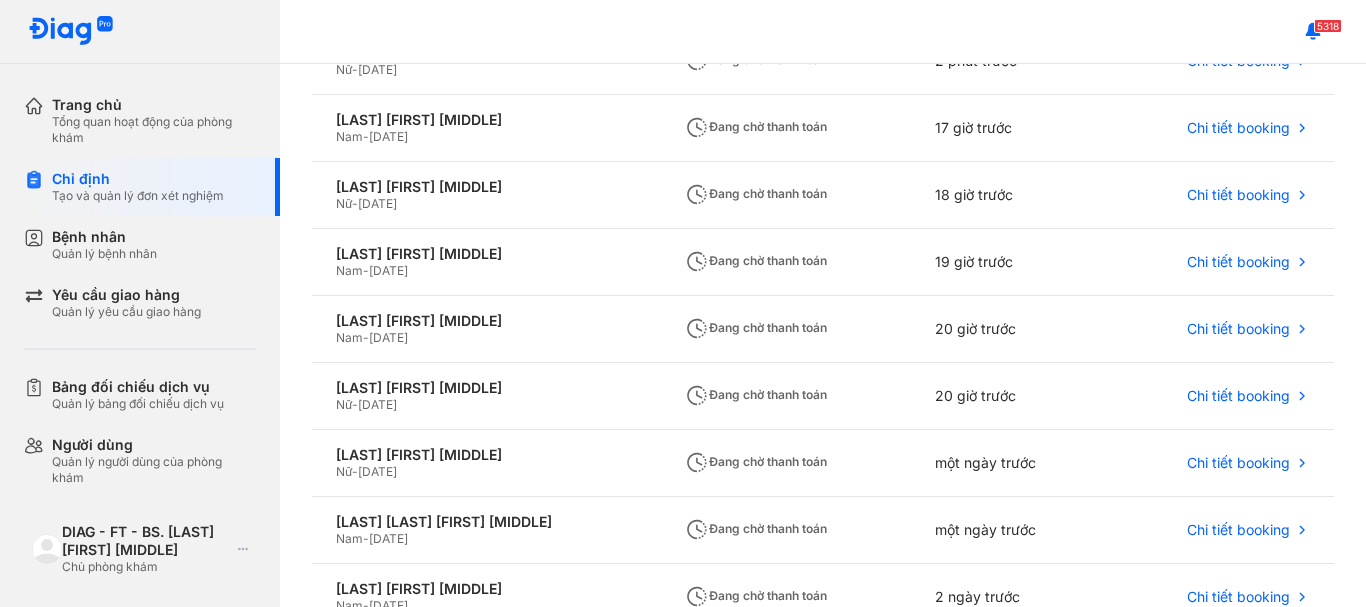 scroll, scrollTop: 487, scrollLeft: 0, axis: vertical 